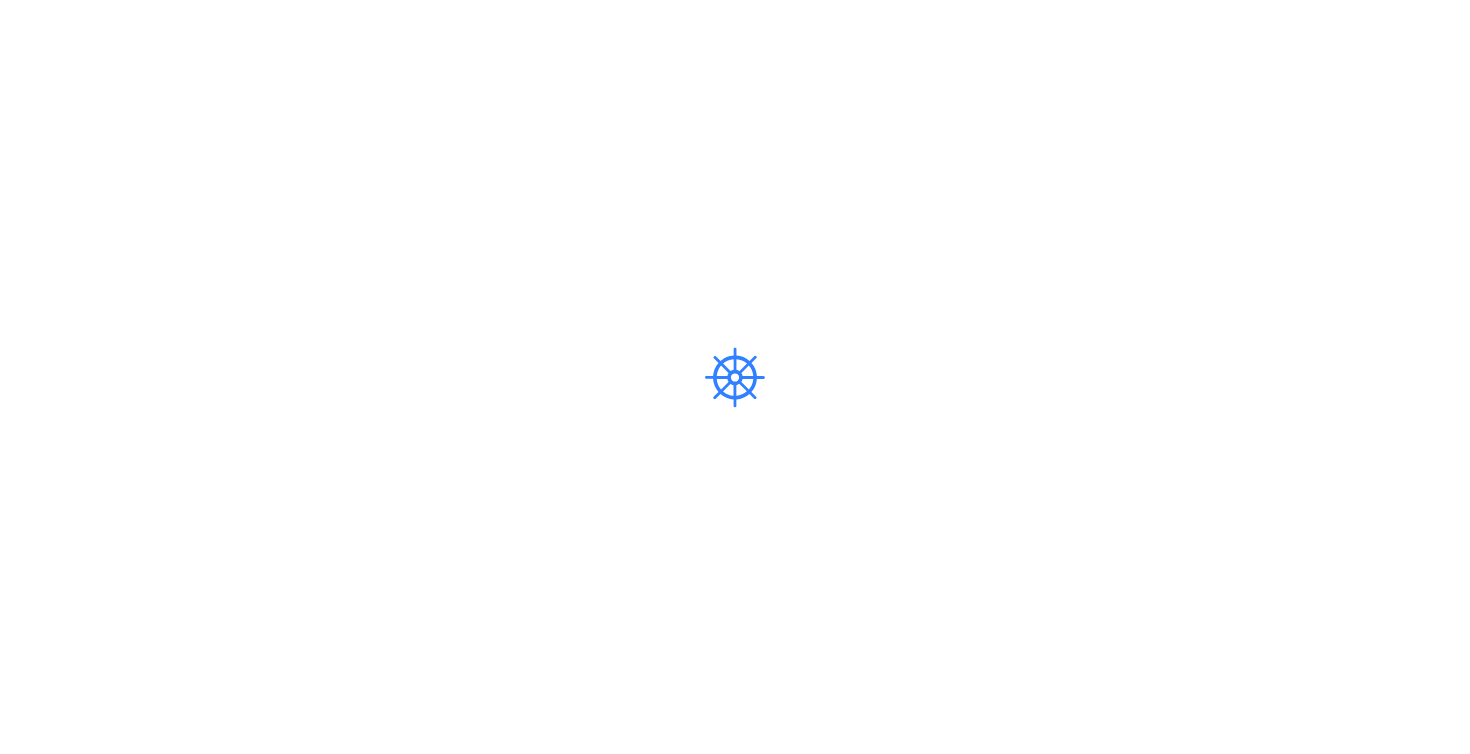 scroll, scrollTop: 0, scrollLeft: 0, axis: both 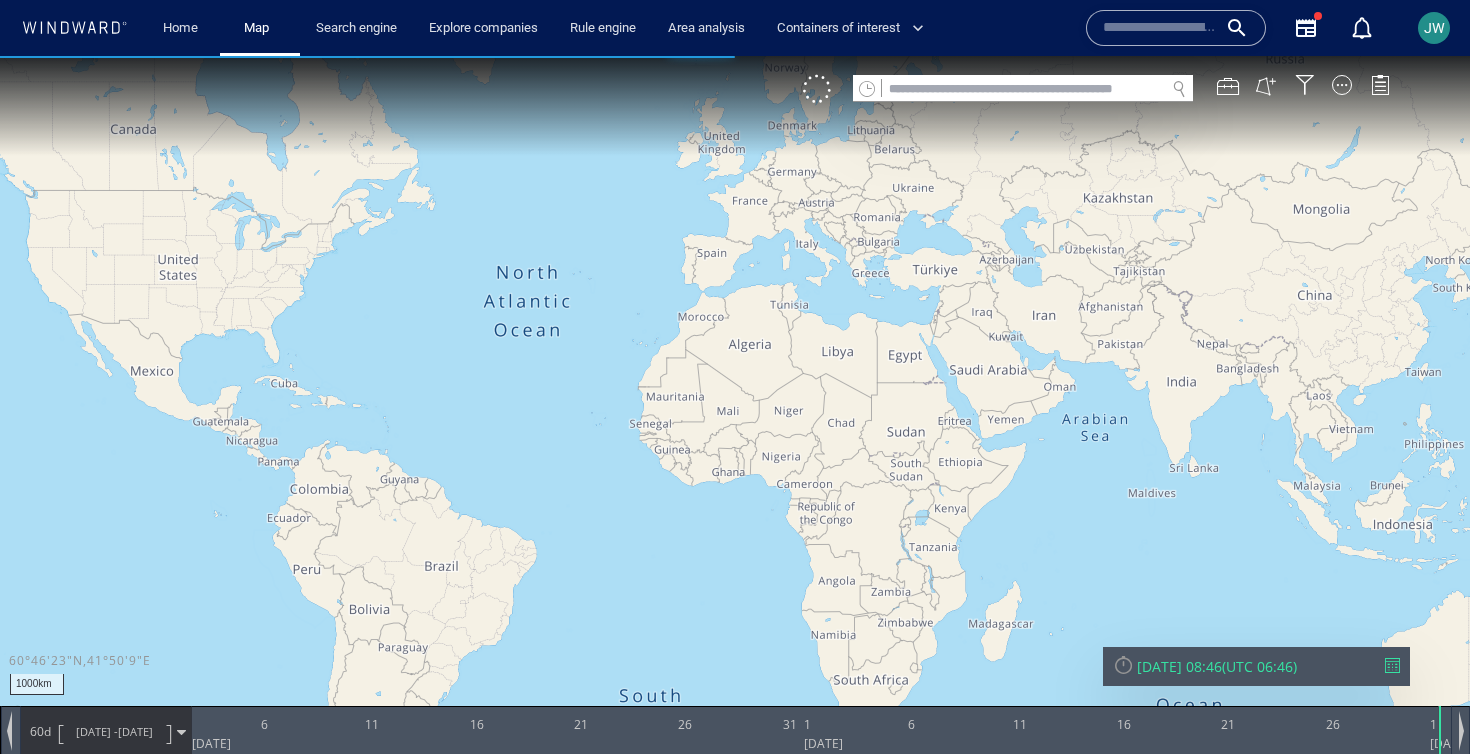 click 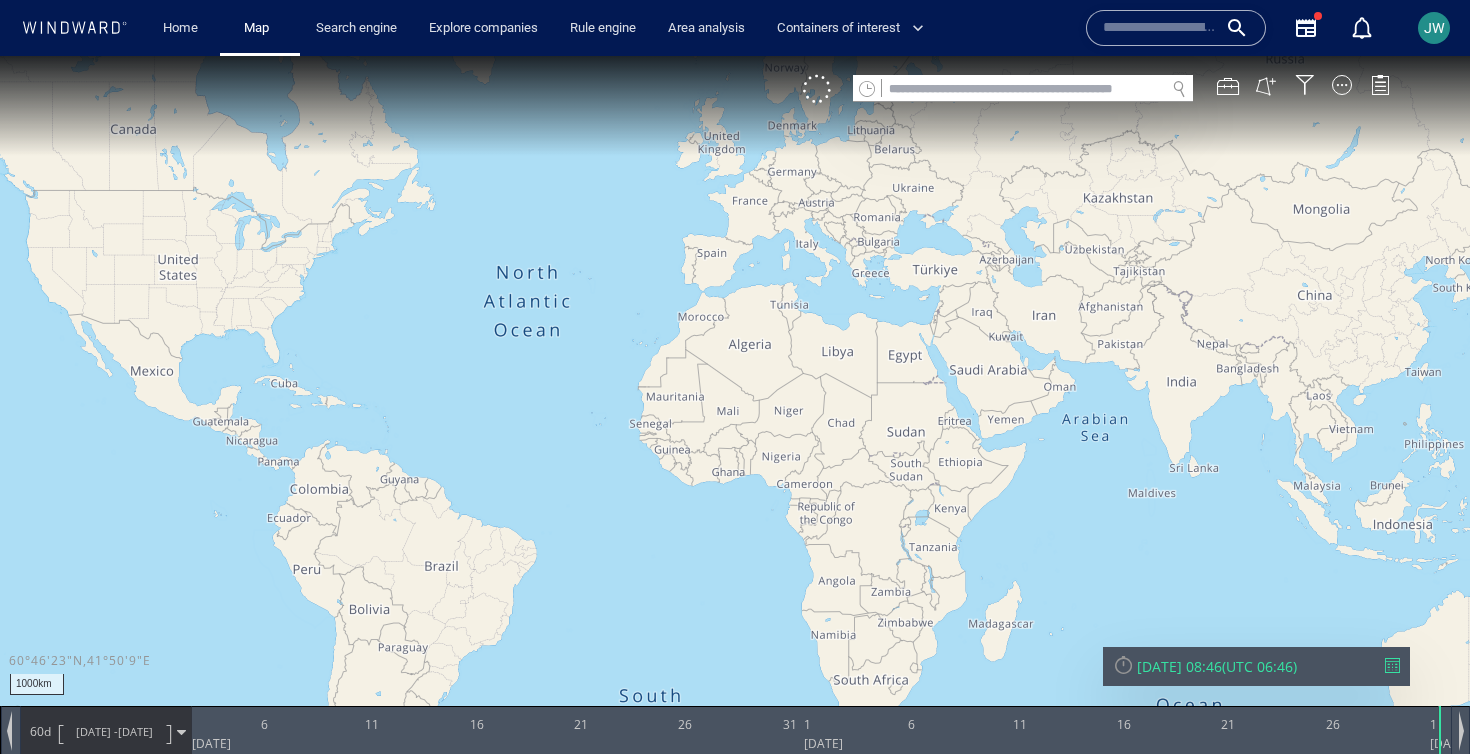 paste on "**********" 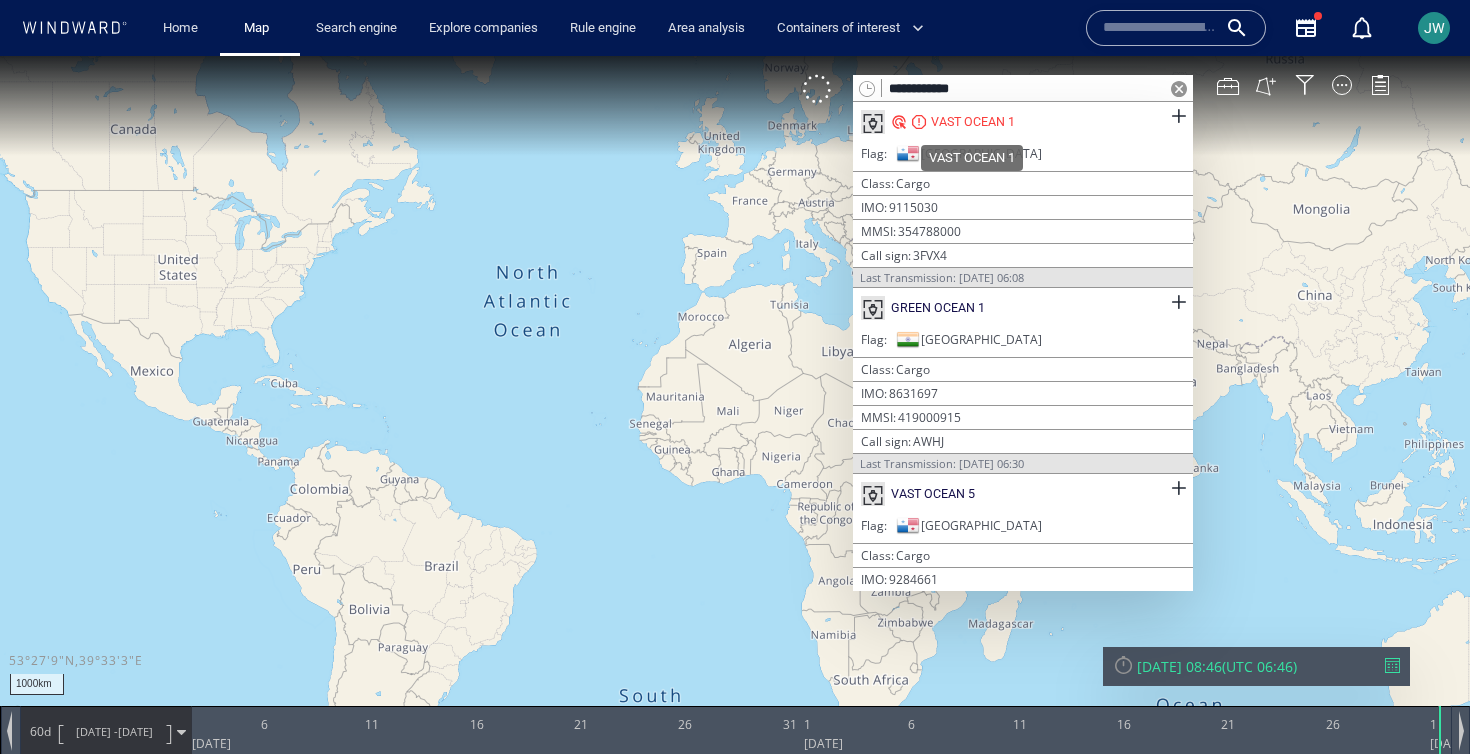 type on "**********" 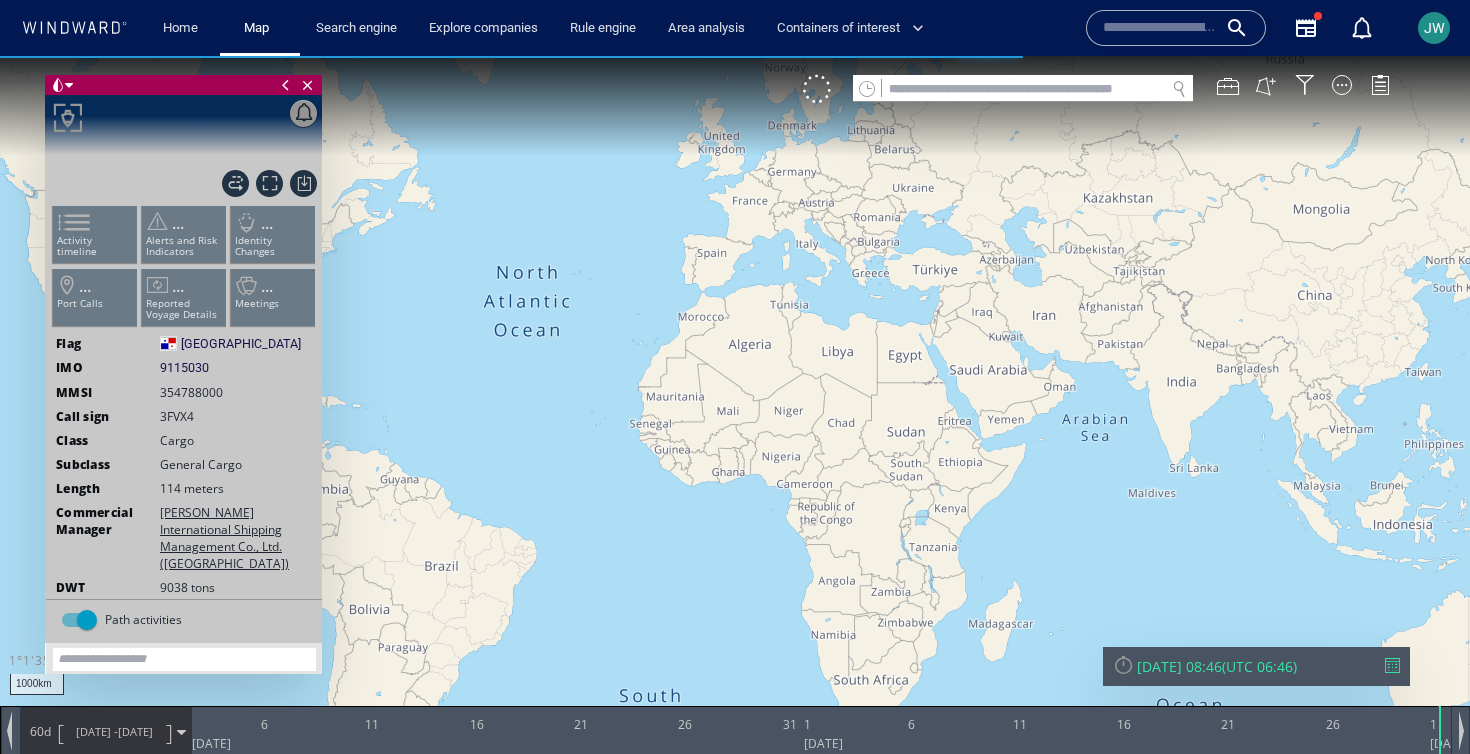 drag, startPoint x: 1267, startPoint y: 517, endPoint x: 796, endPoint y: 497, distance: 471.42444 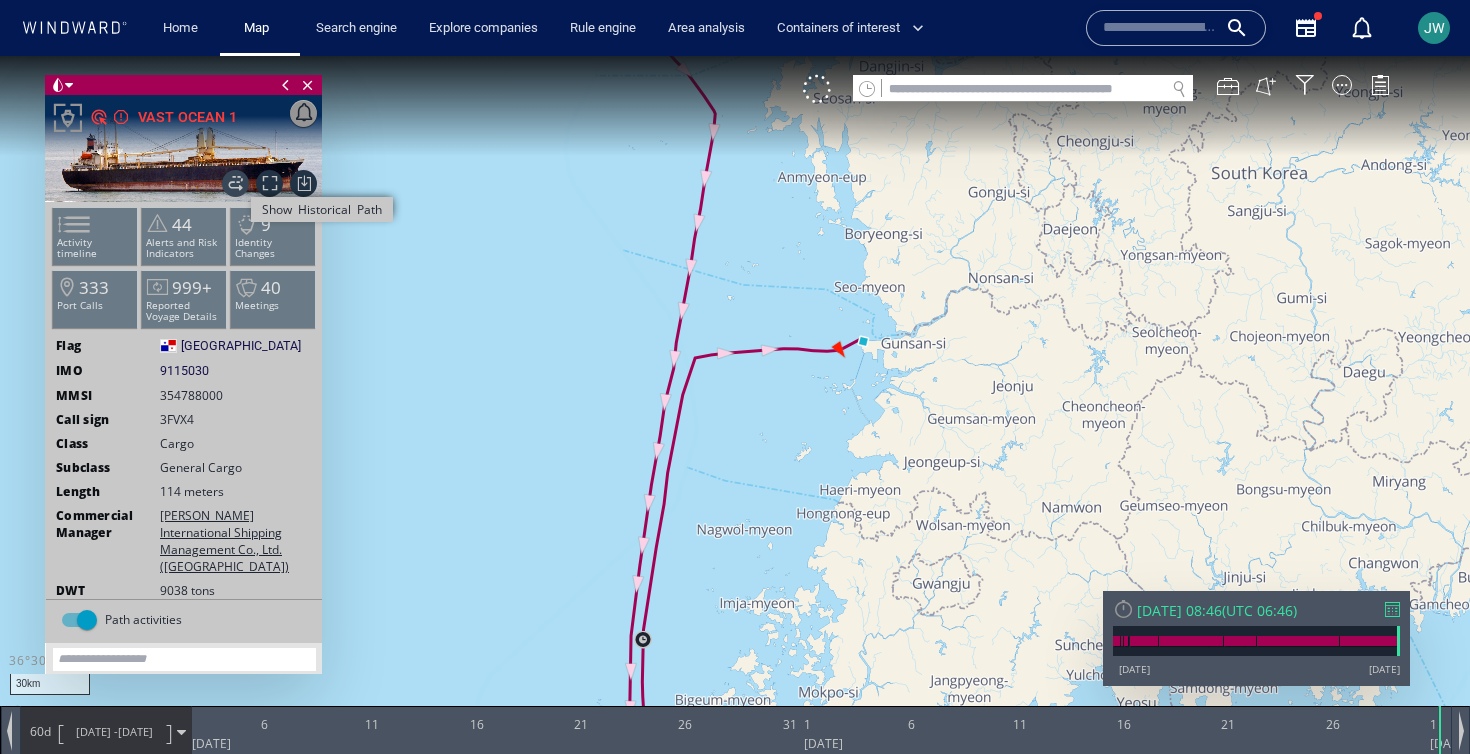click on "Show Historical Path" at bounding box center (235, 183) 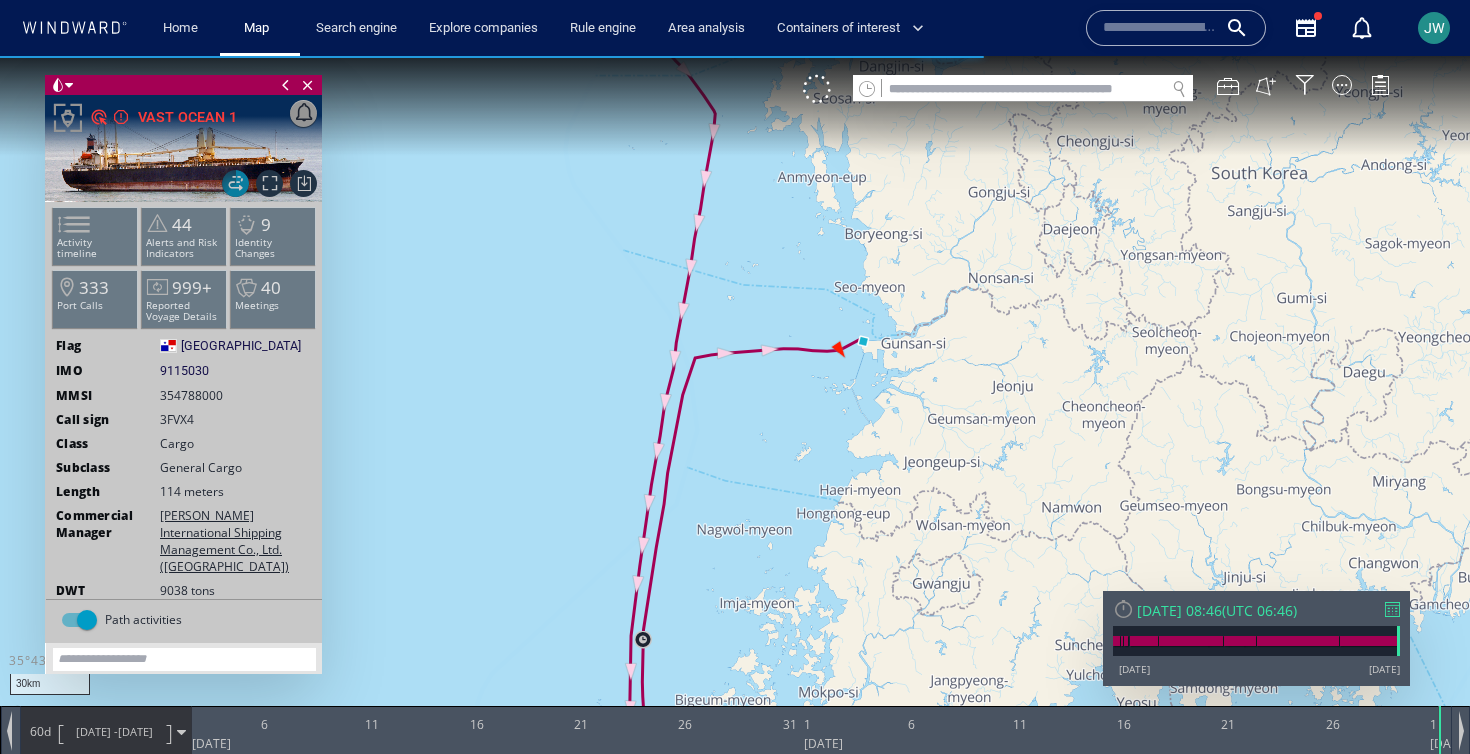drag, startPoint x: 794, startPoint y: 413, endPoint x: 792, endPoint y: 539, distance: 126.01587 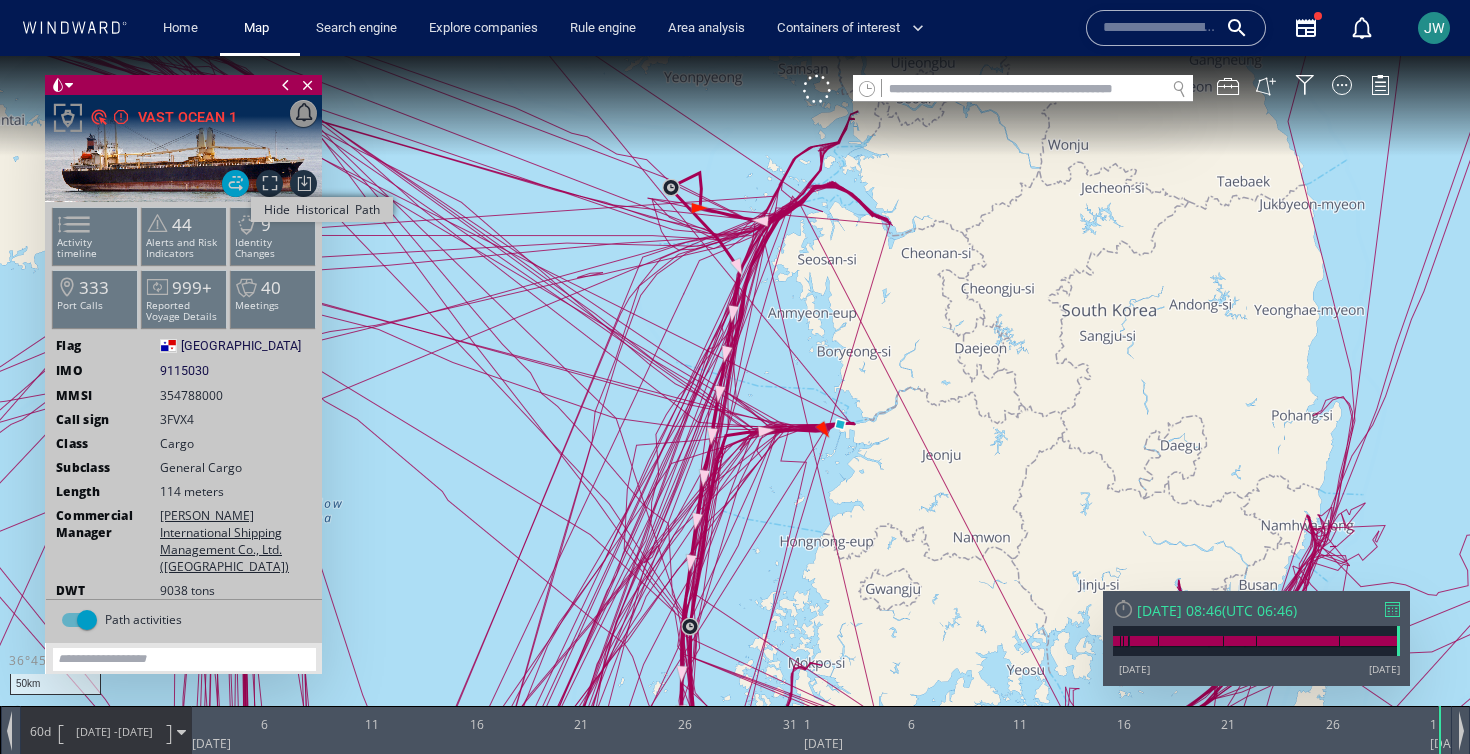 click on "Hide Historical Path" at bounding box center (235, 183) 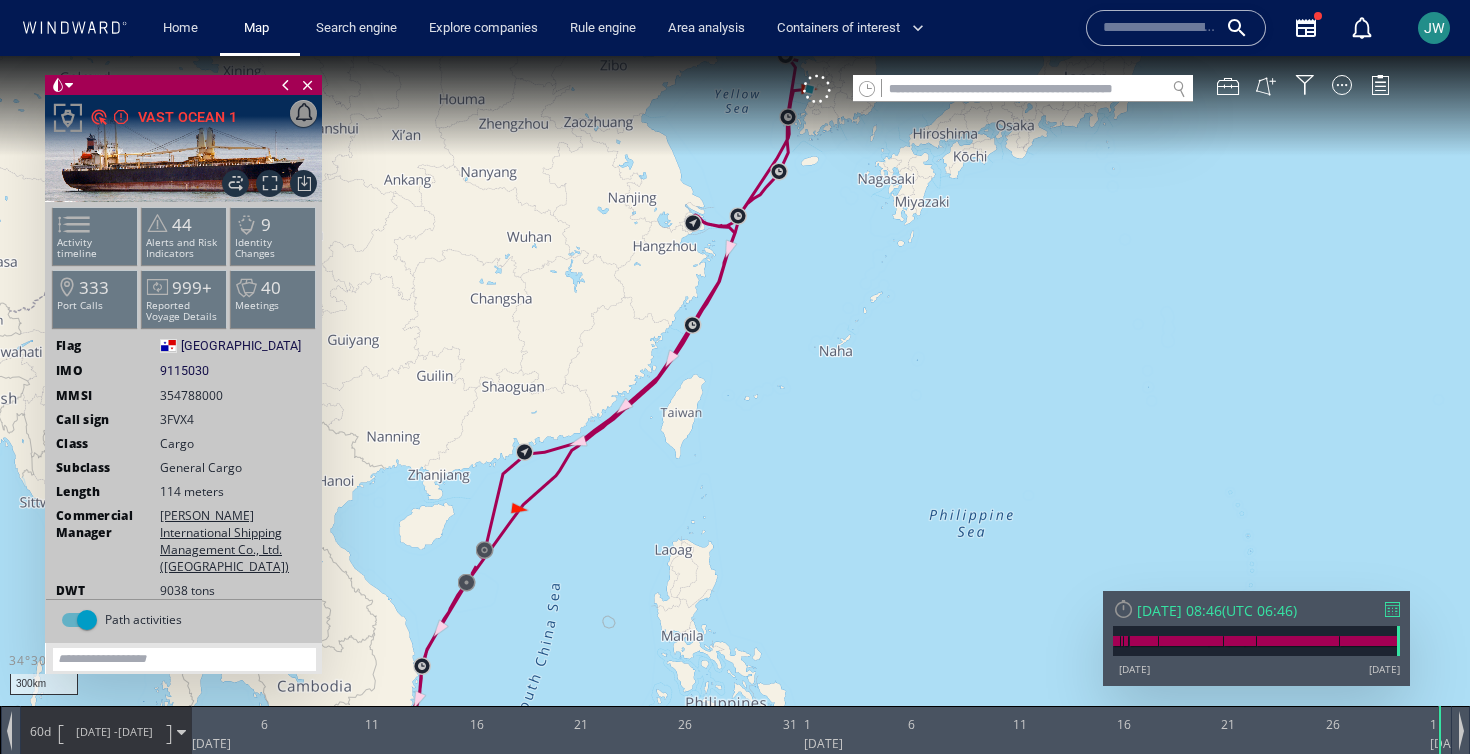 drag, startPoint x: 611, startPoint y: 589, endPoint x: 770, endPoint y: 128, distance: 487.64948 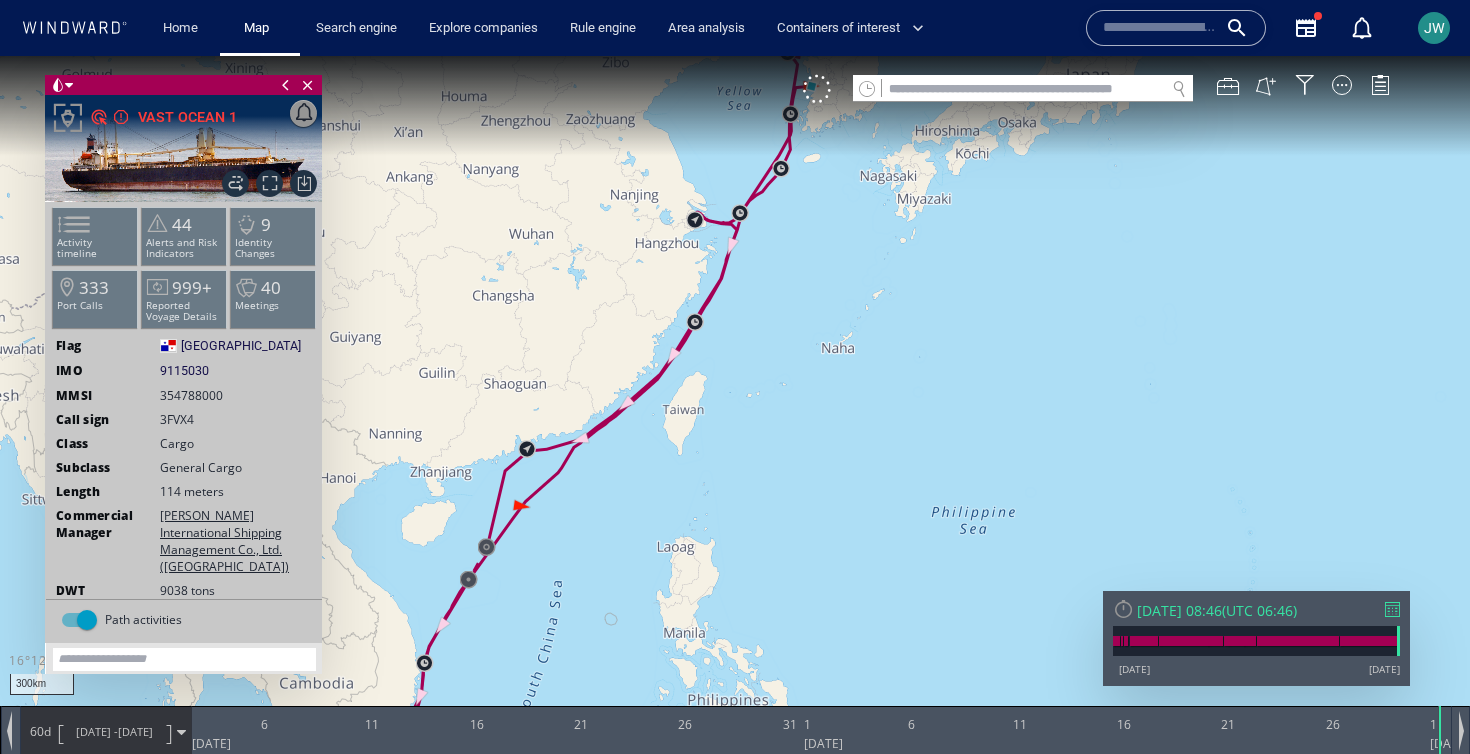 drag, startPoint x: 555, startPoint y: 594, endPoint x: 756, endPoint y: 319, distance: 340.6259 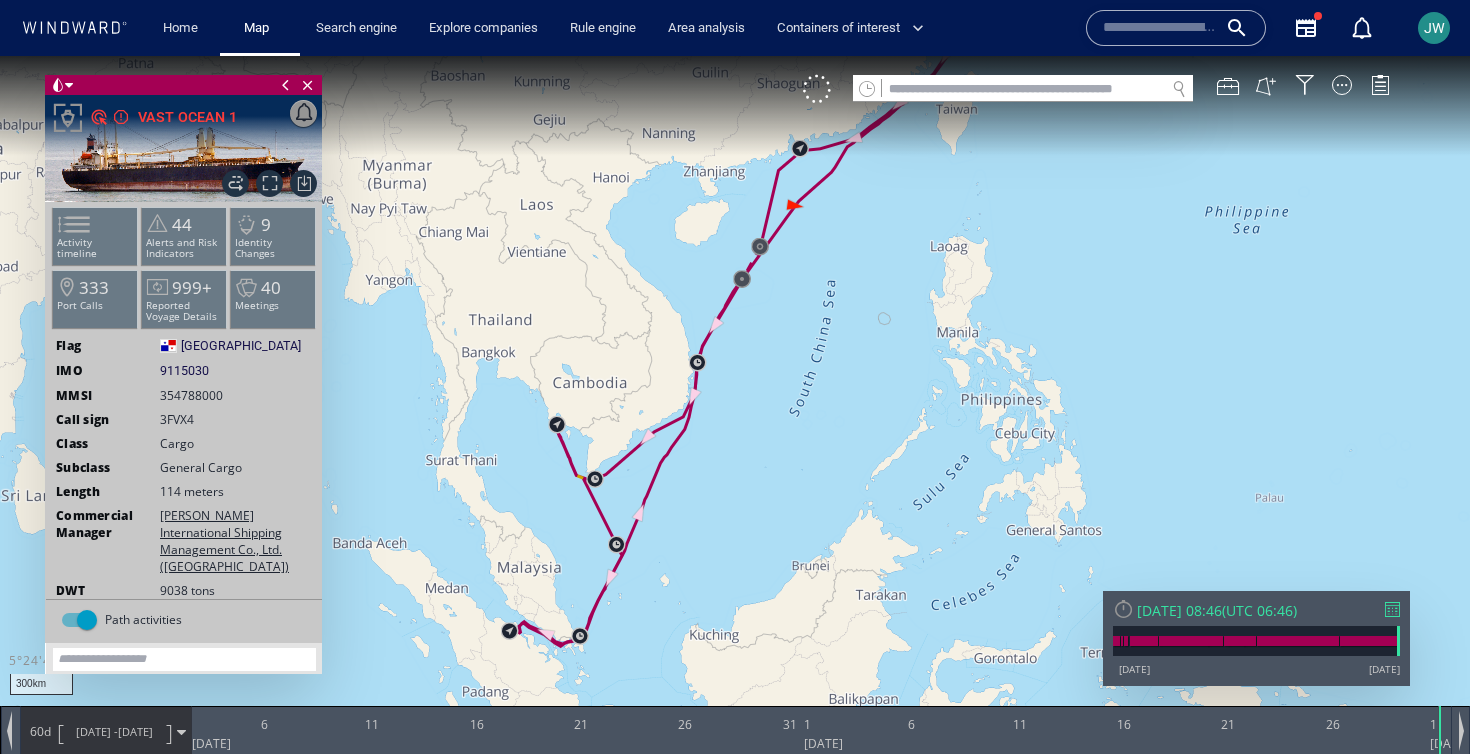 drag, startPoint x: 602, startPoint y: 571, endPoint x: 714, endPoint y: 504, distance: 130.51053 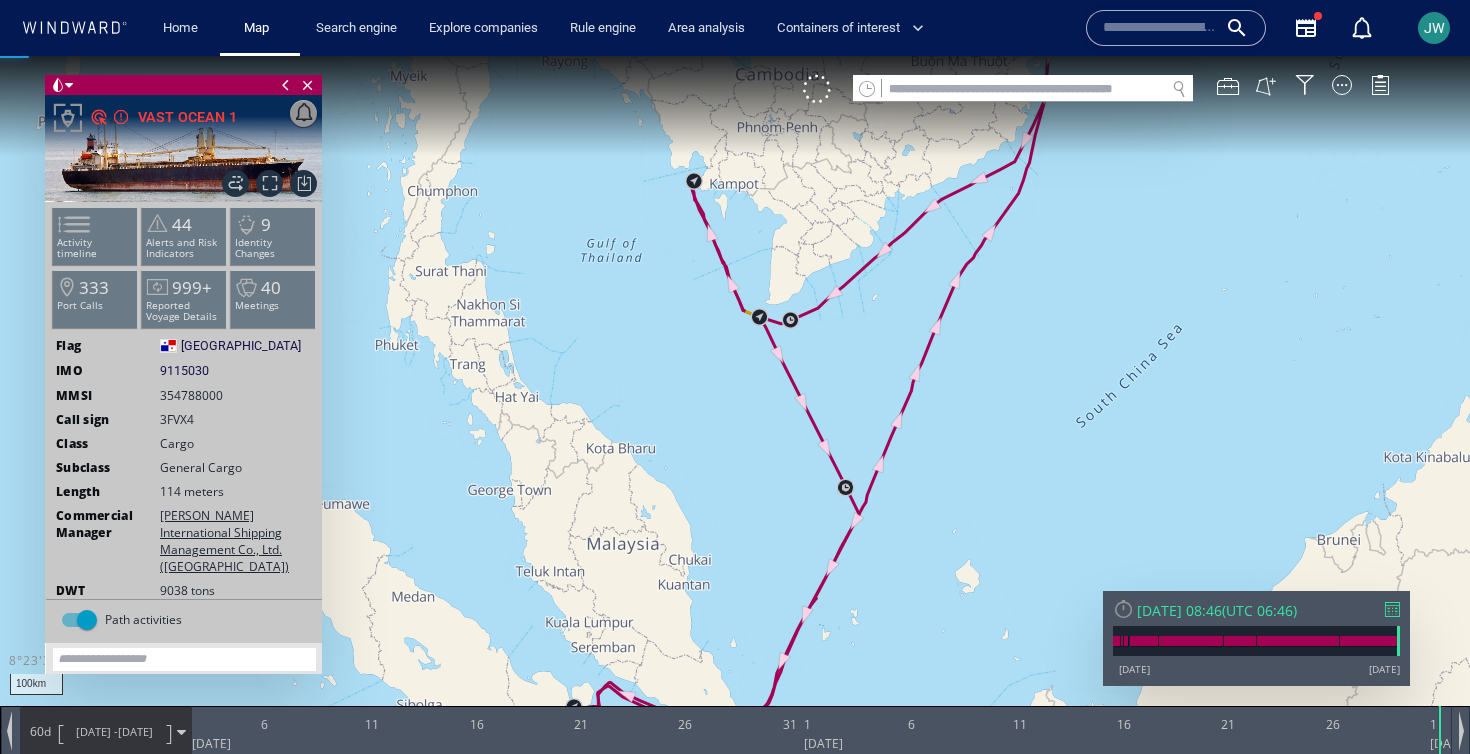 drag, startPoint x: 558, startPoint y: 462, endPoint x: 628, endPoint y: 324, distance: 154.7385 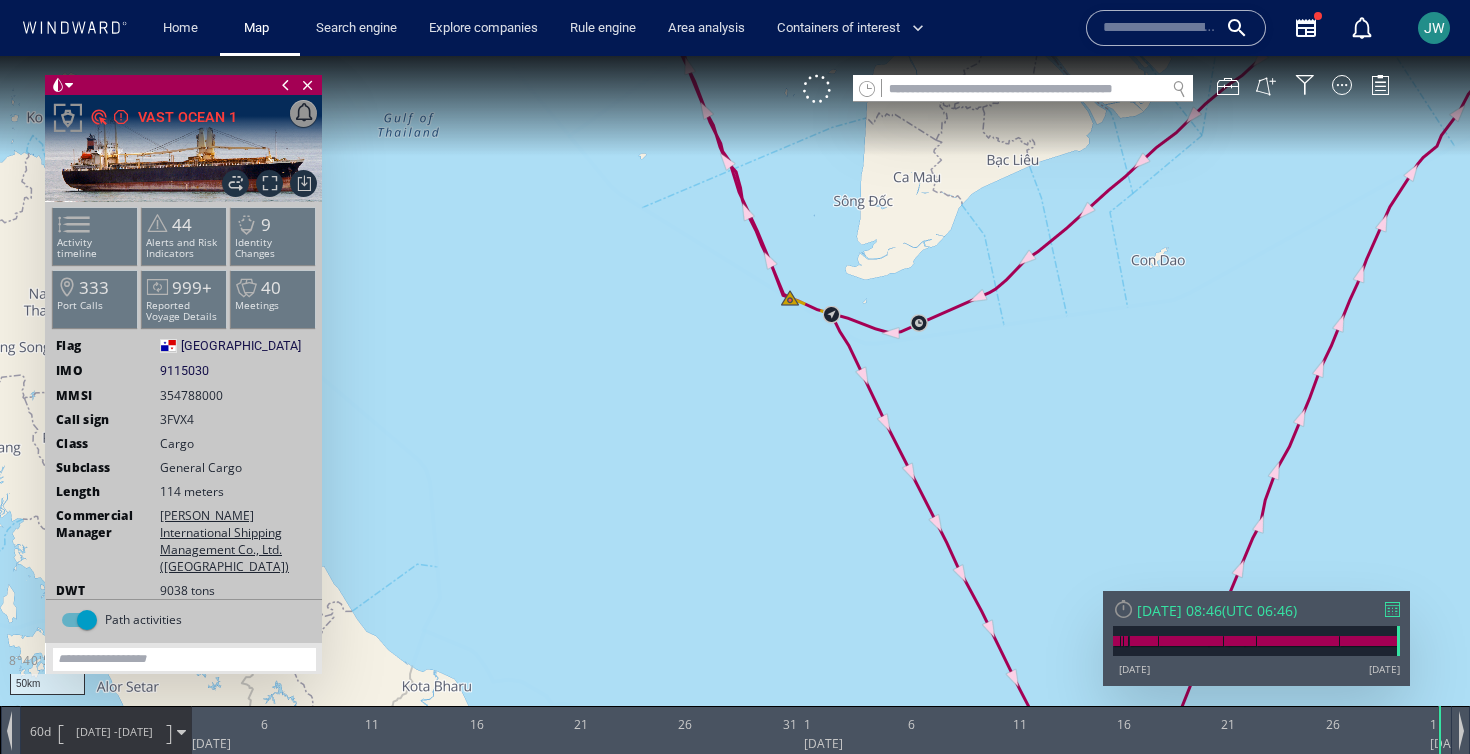drag, startPoint x: 863, startPoint y: 260, endPoint x: 781, endPoint y: 359, distance: 128.5496 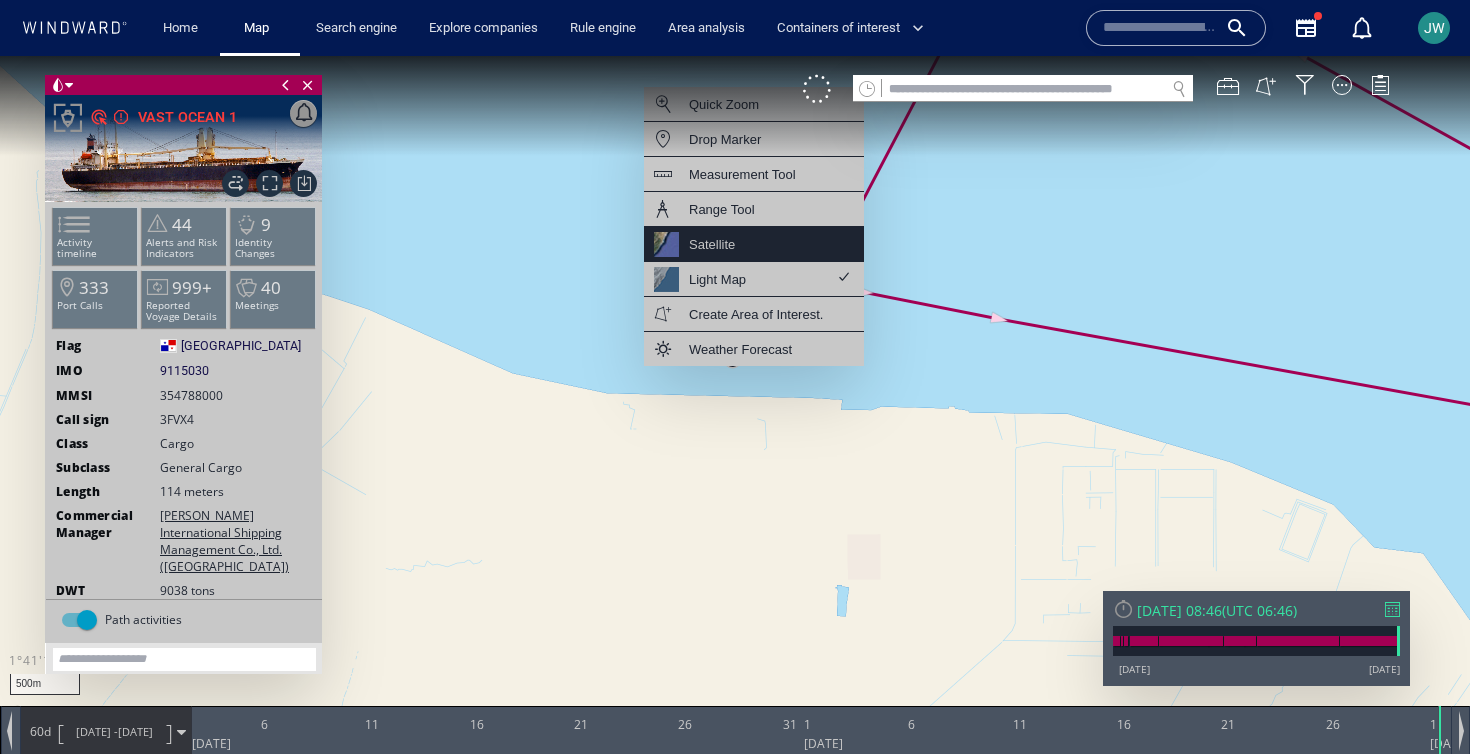 click on "Satellite" at bounding box center [712, 244] 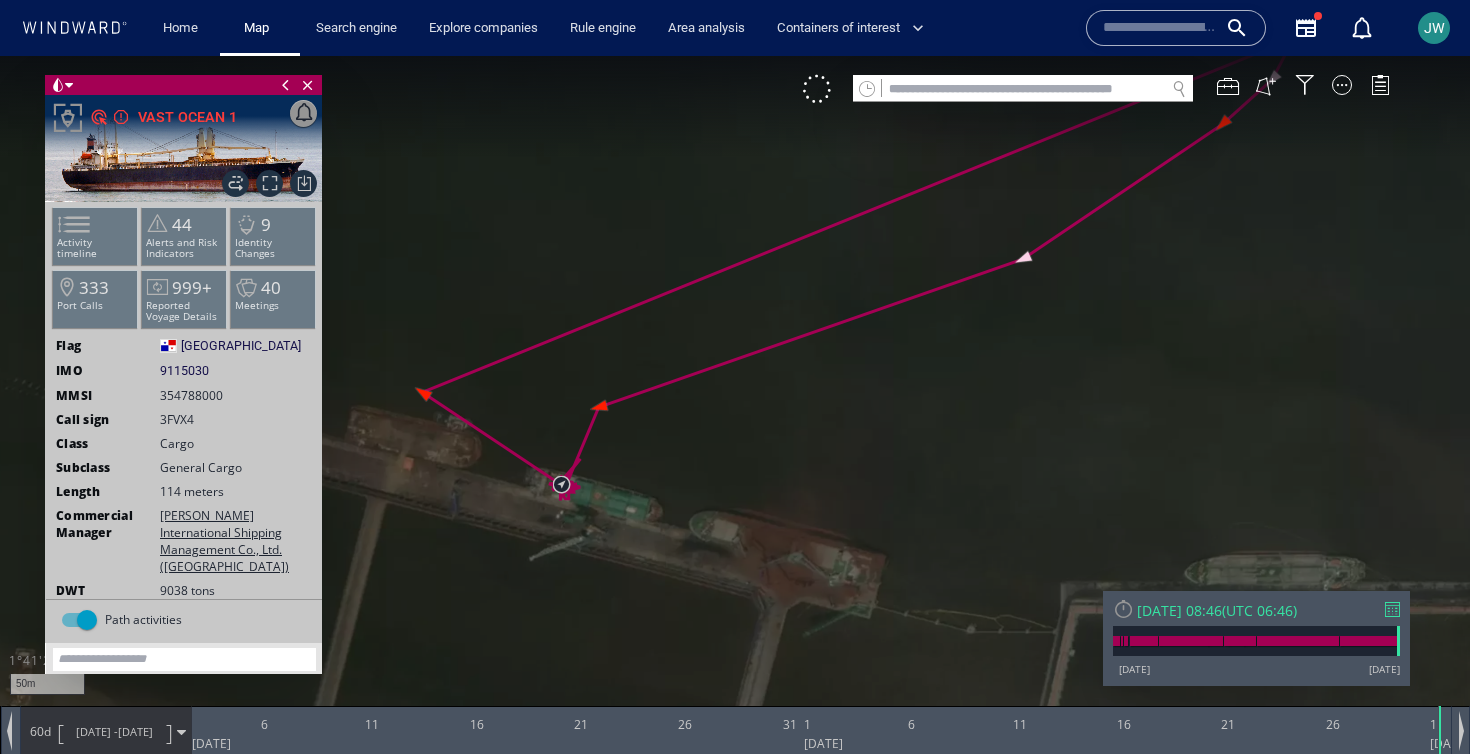 drag, startPoint x: 505, startPoint y: 351, endPoint x: 571, endPoint y: 283, distance: 94.76286 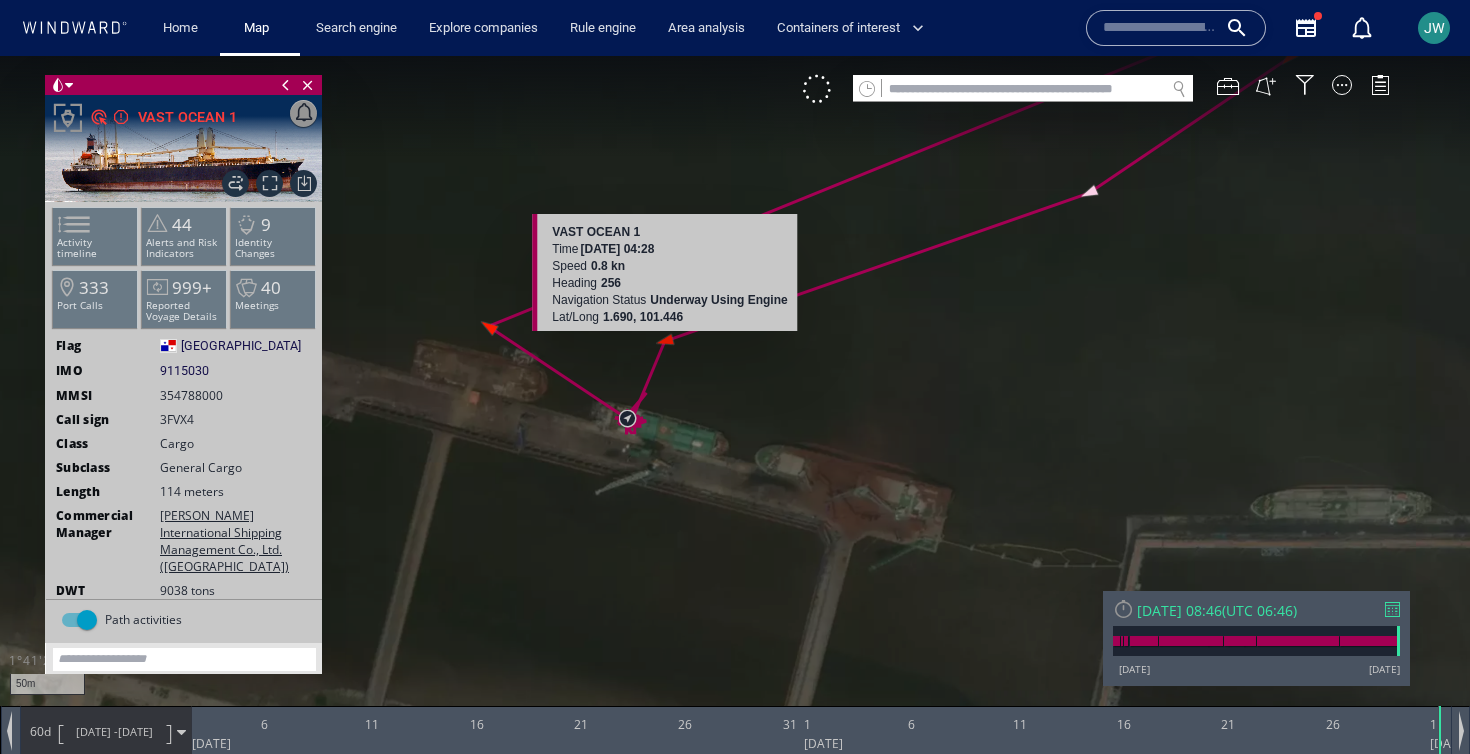 click at bounding box center (735, 395) 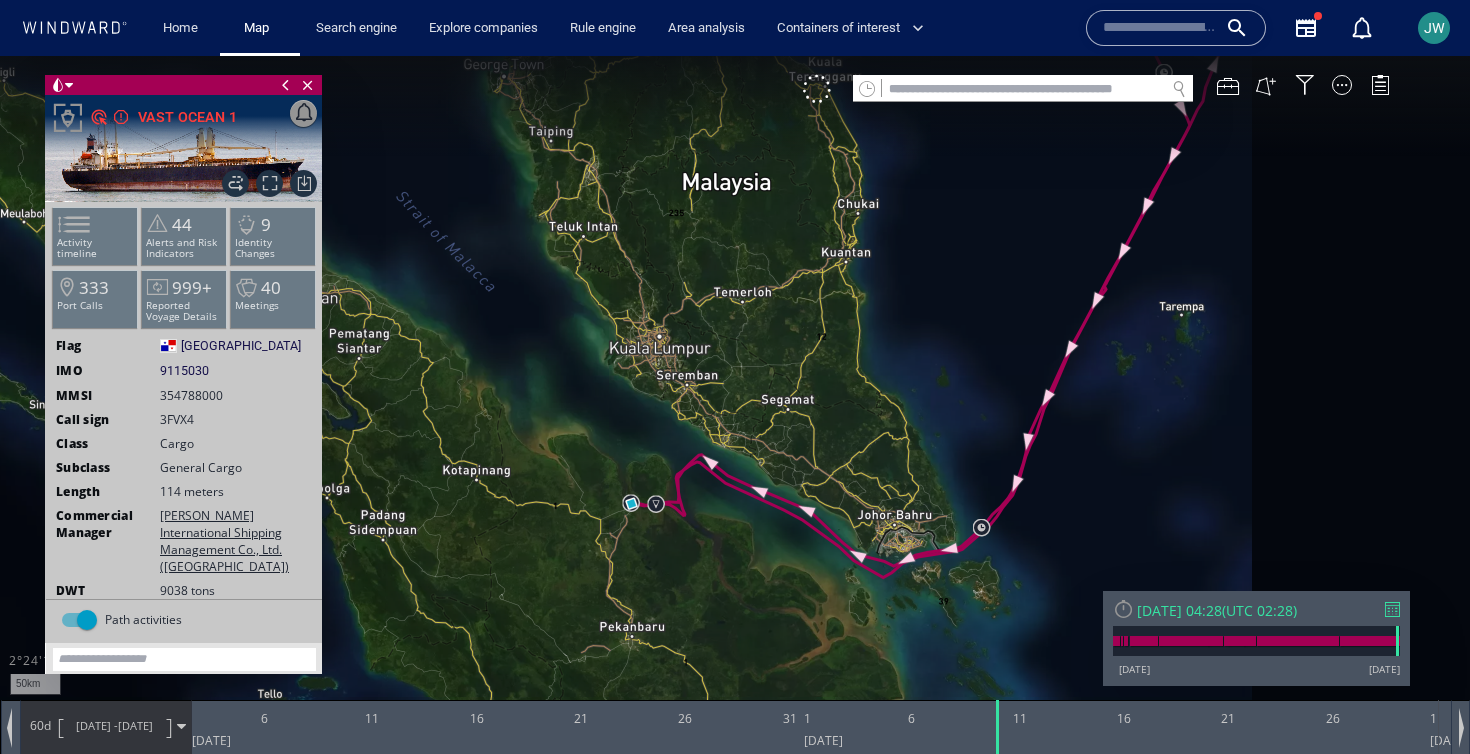 drag, startPoint x: 1150, startPoint y: 437, endPoint x: 702, endPoint y: 429, distance: 448.0714 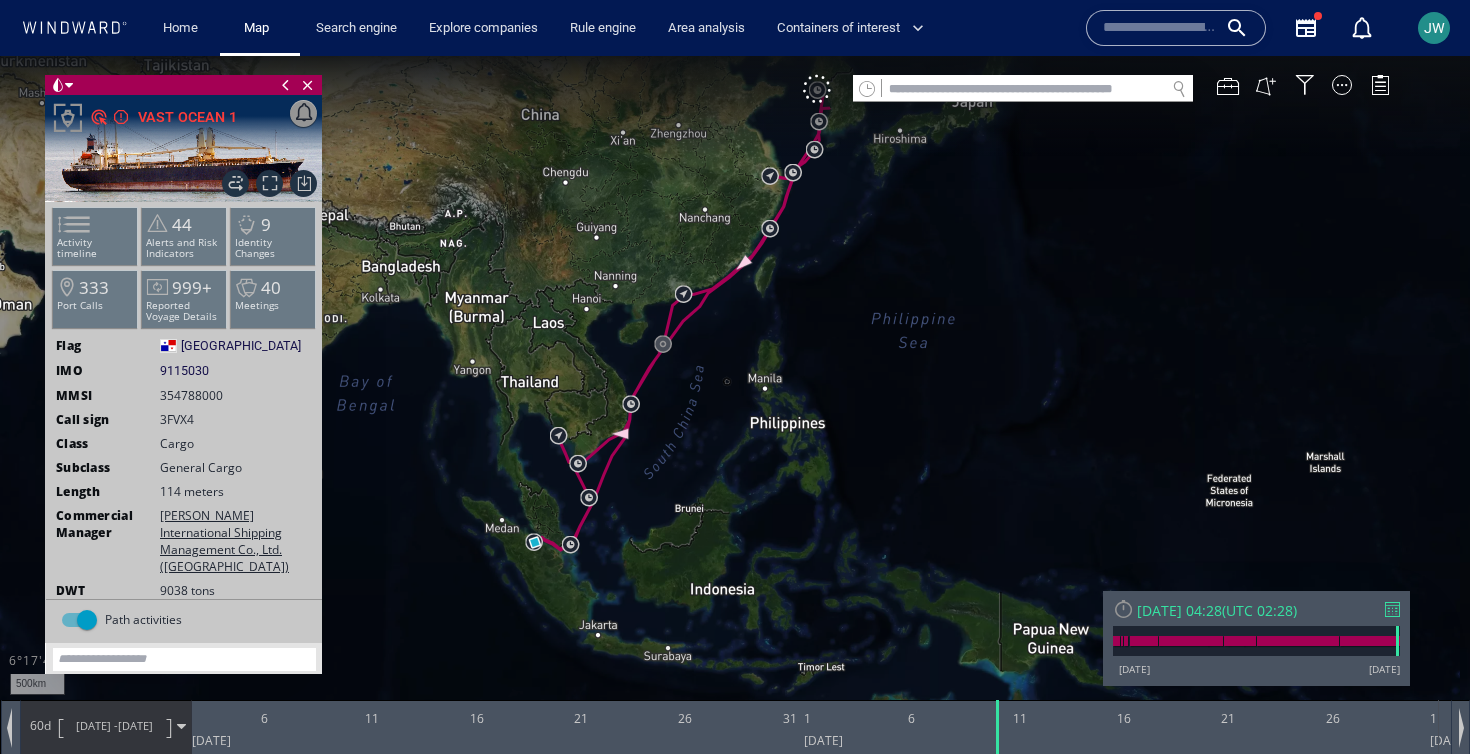 drag, startPoint x: 804, startPoint y: 381, endPoint x: 658, endPoint y: 486, distance: 179.83603 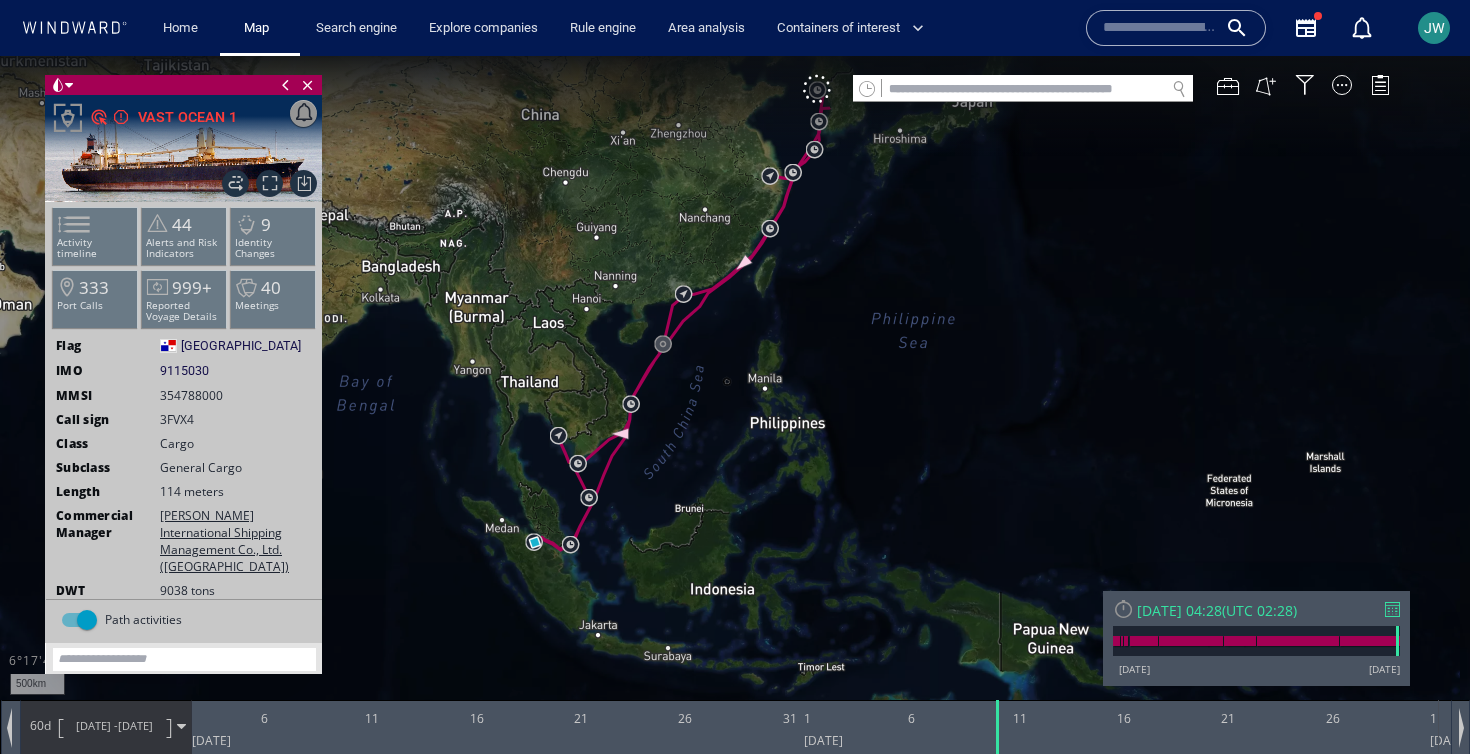 click at bounding box center [735, 395] 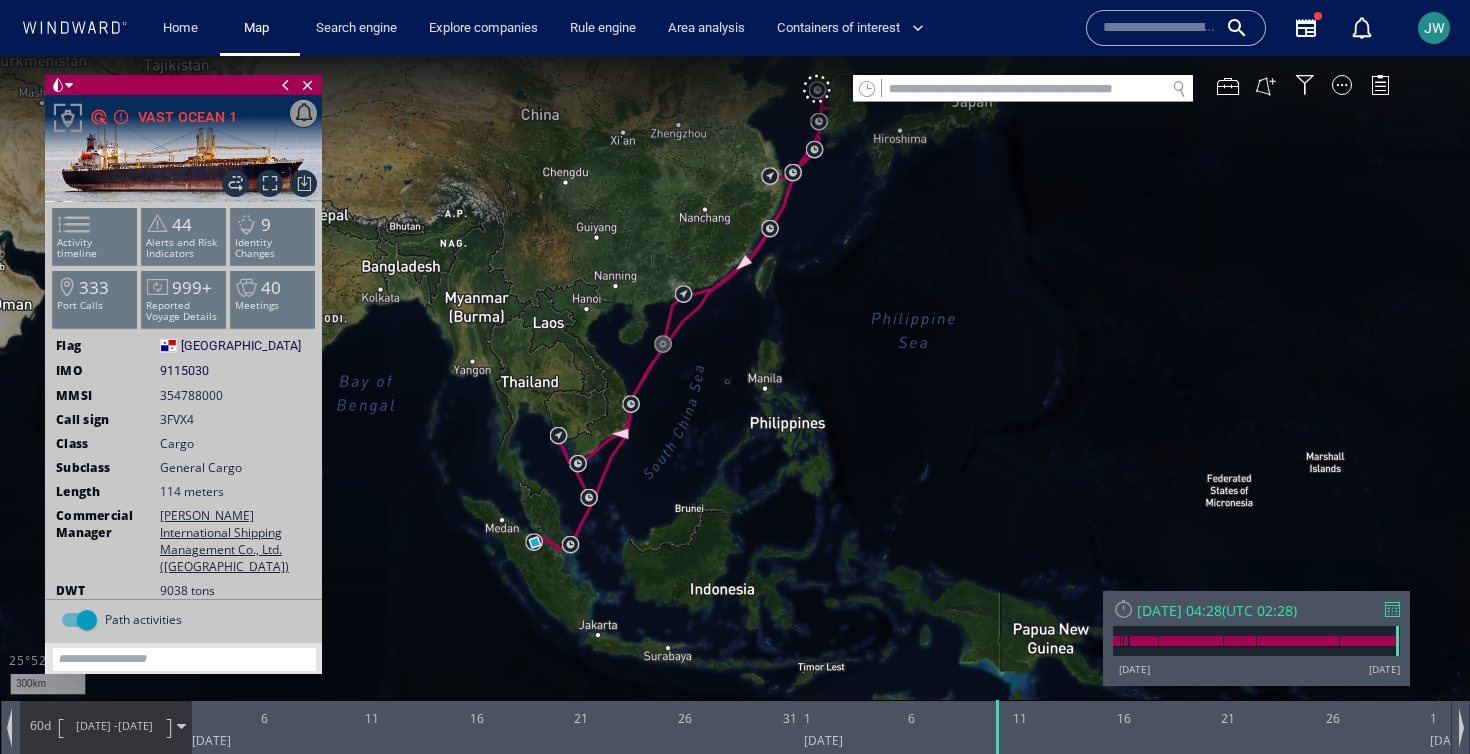 drag, startPoint x: 782, startPoint y: 392, endPoint x: 785, endPoint y: 547, distance: 155.02902 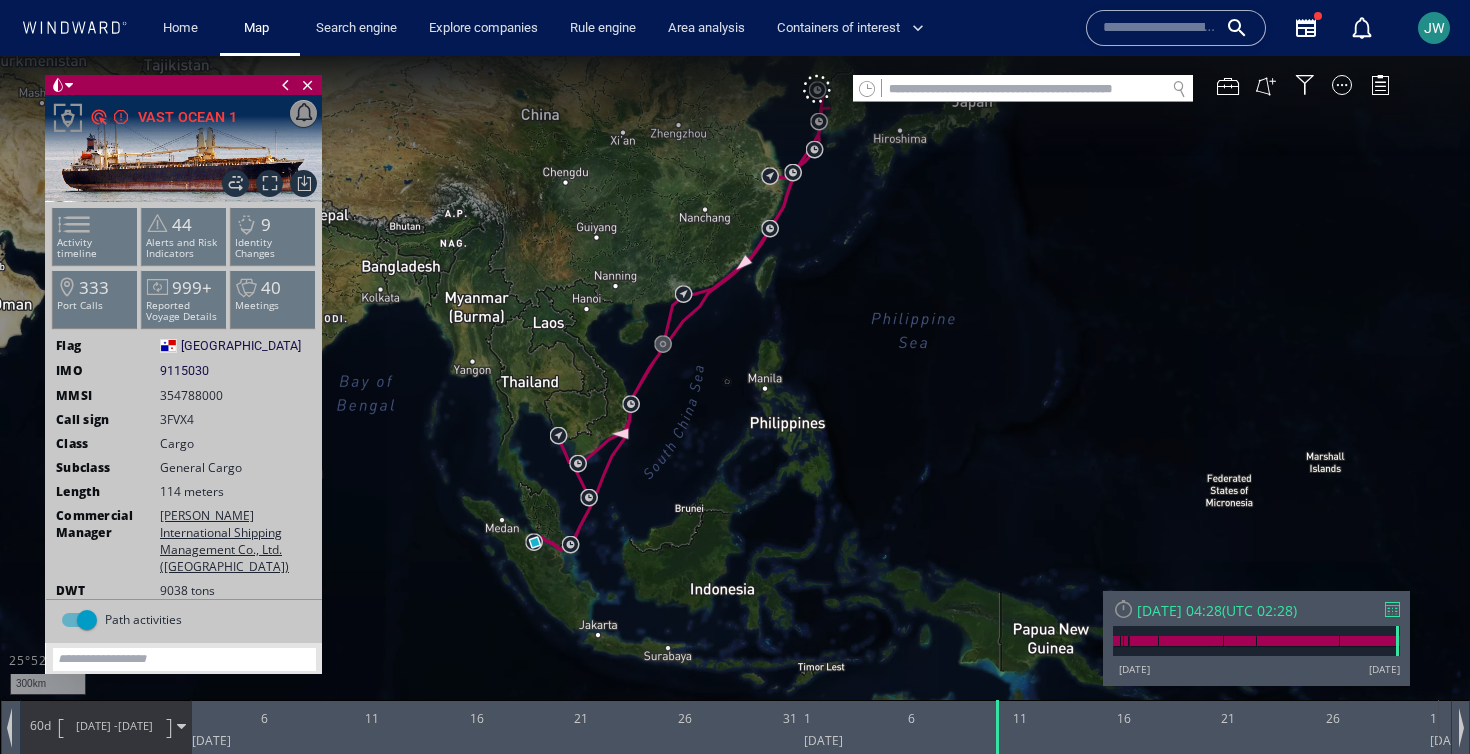 click at bounding box center (735, 395) 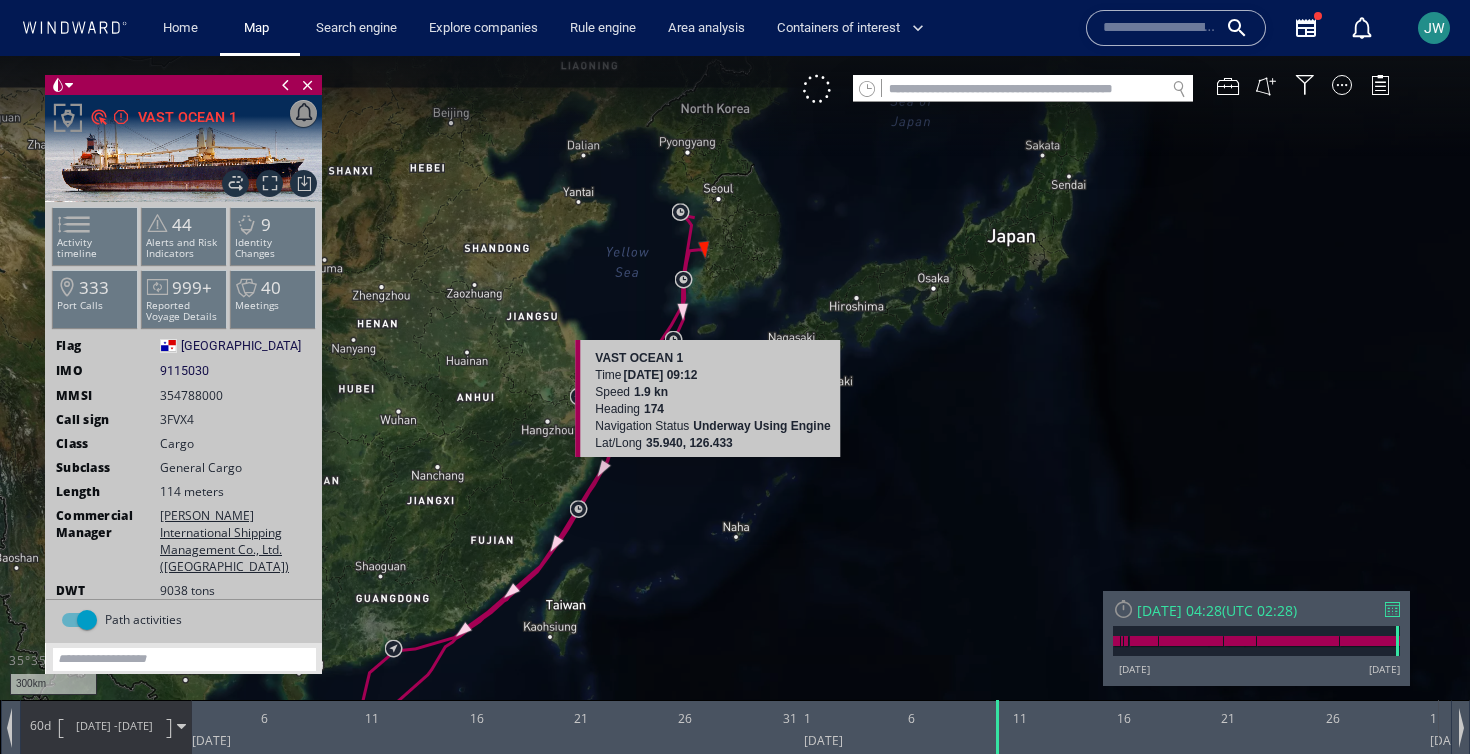 drag, startPoint x: 709, startPoint y: 261, endPoint x: 713, endPoint y: 475, distance: 214.03738 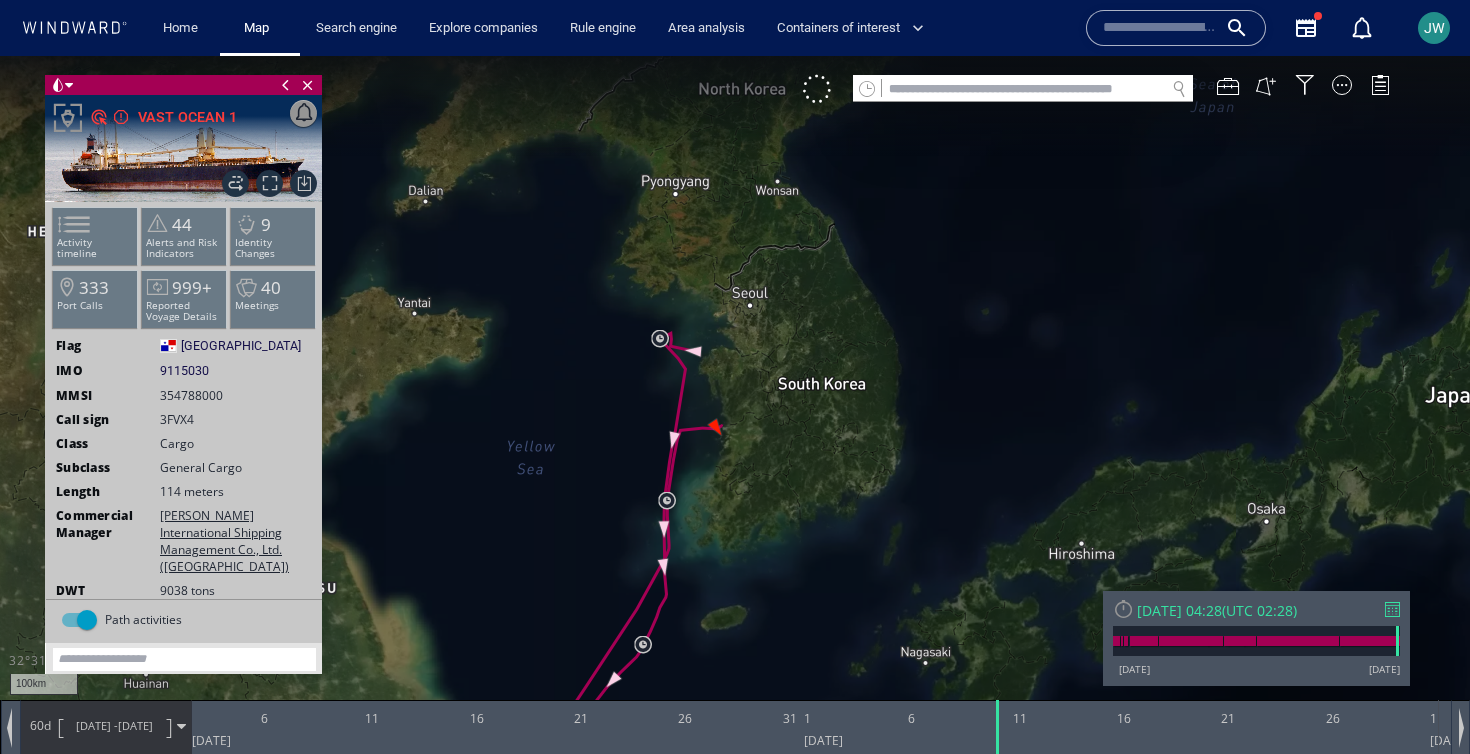 click on "[DATE] -  [DATE]" at bounding box center [114, 726] 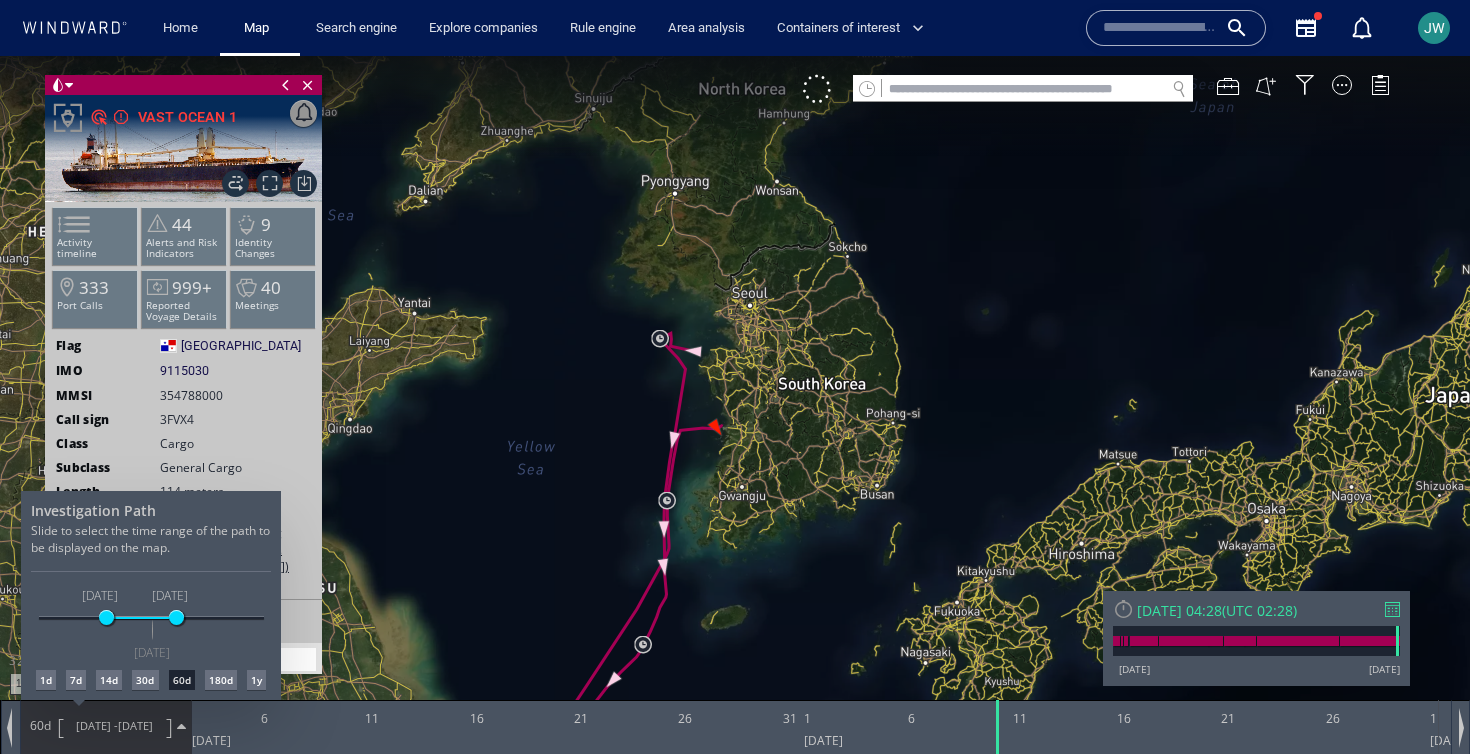 click on "30d" at bounding box center (145, 680) 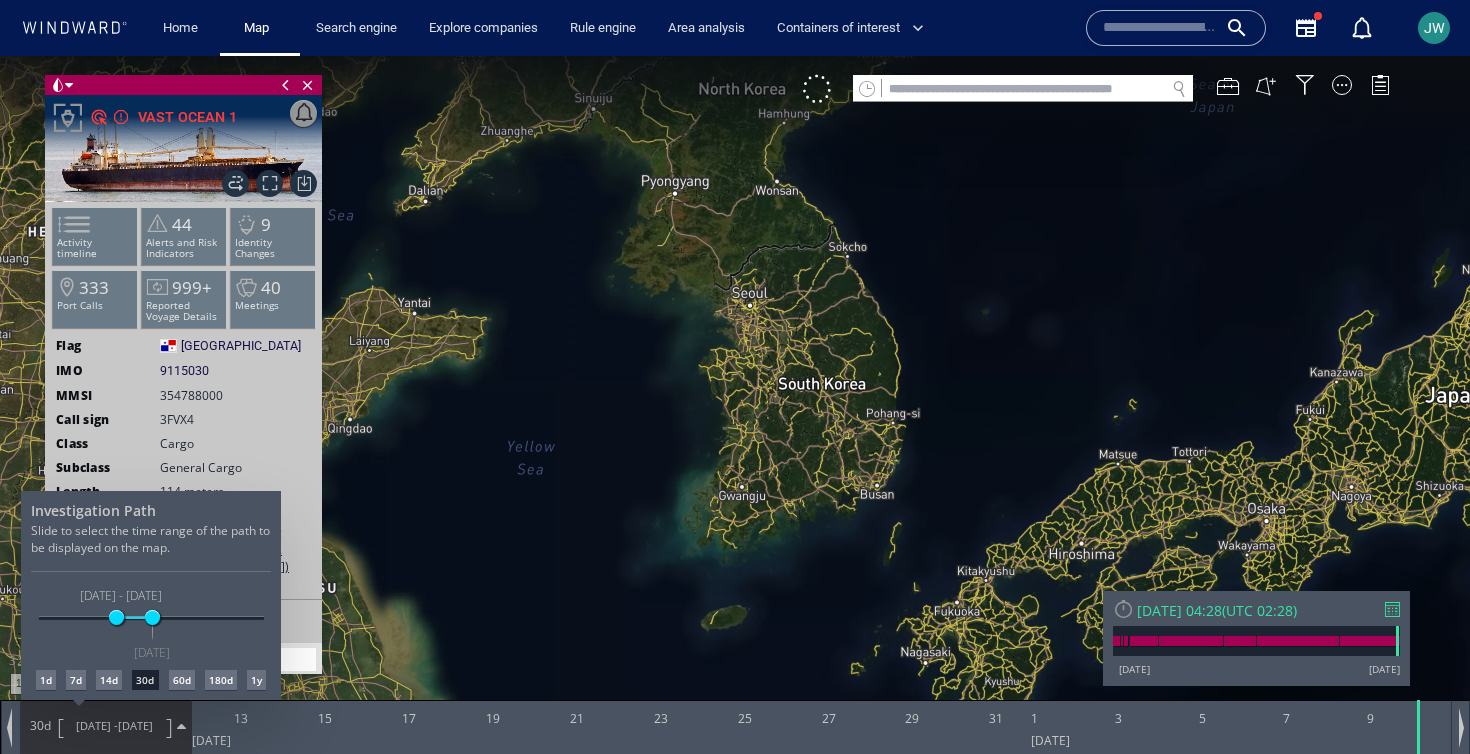 click at bounding box center [735, 405] 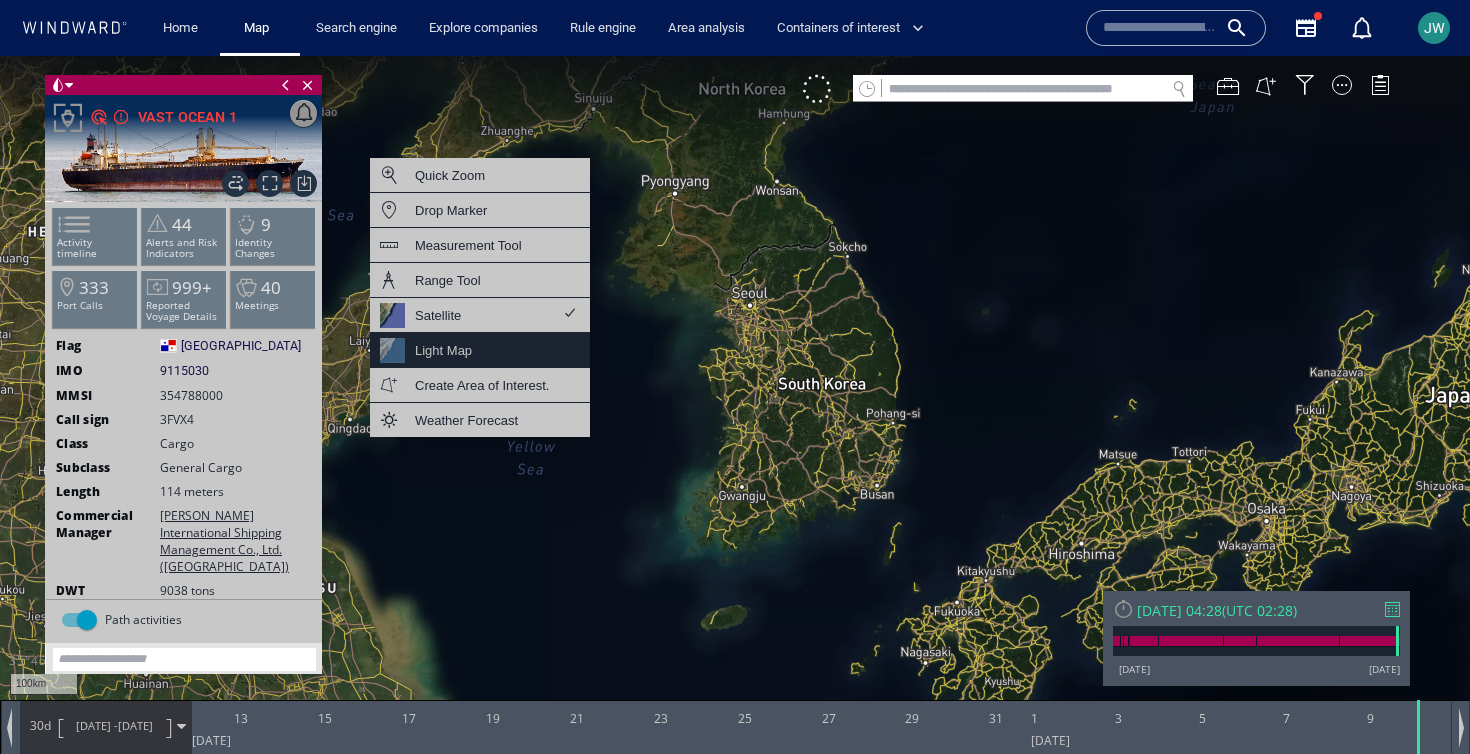 click on "Light Map" at bounding box center [480, 350] 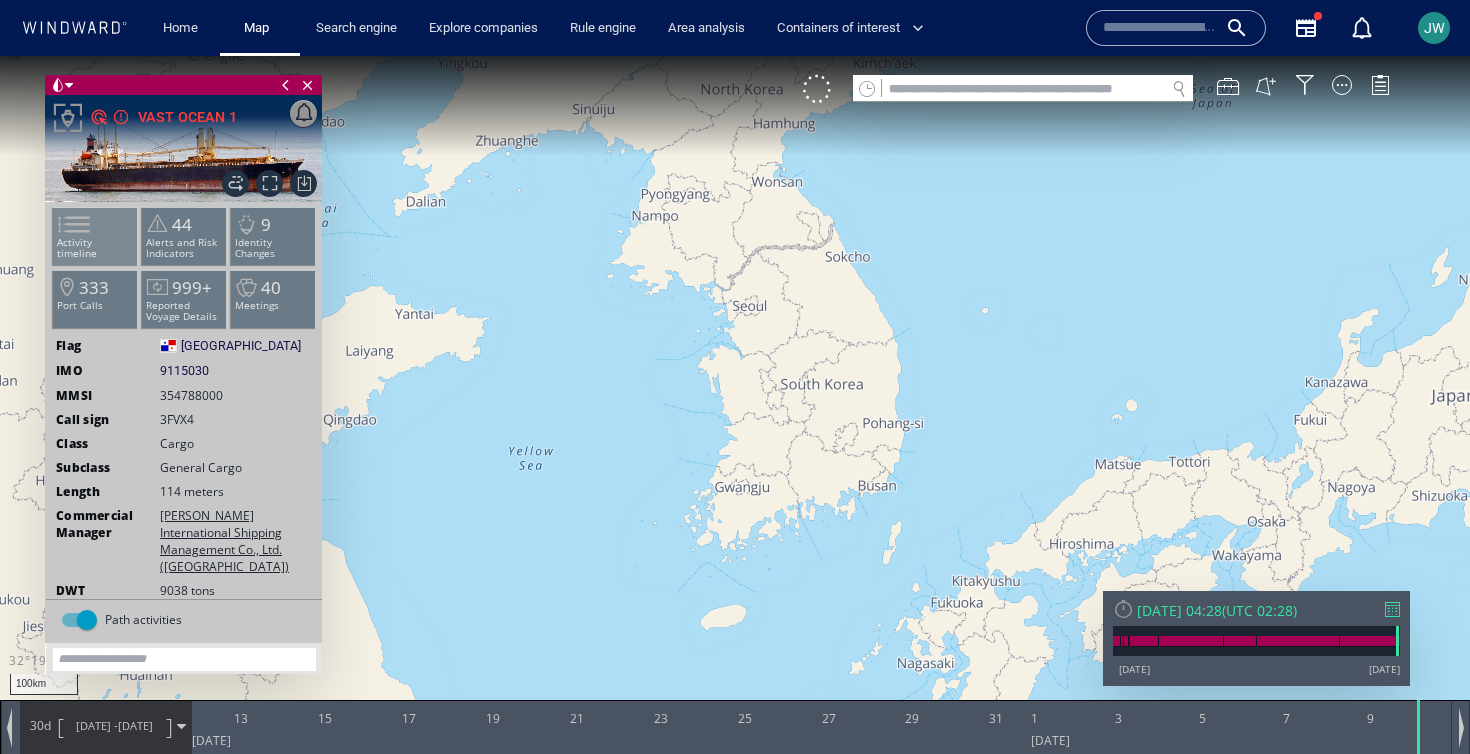 click on "Activity timeline" at bounding box center (95, 248) 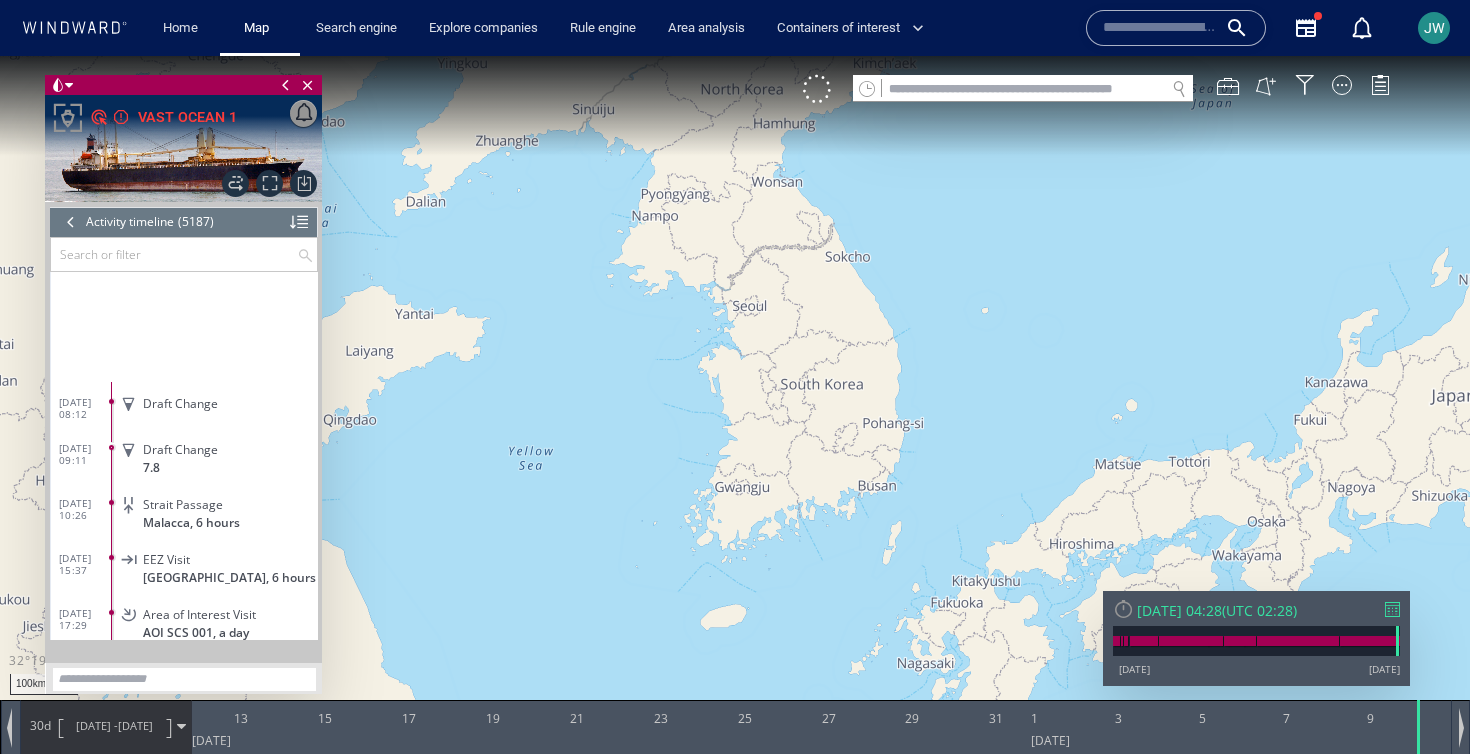scroll, scrollTop: 284997, scrollLeft: 0, axis: vertical 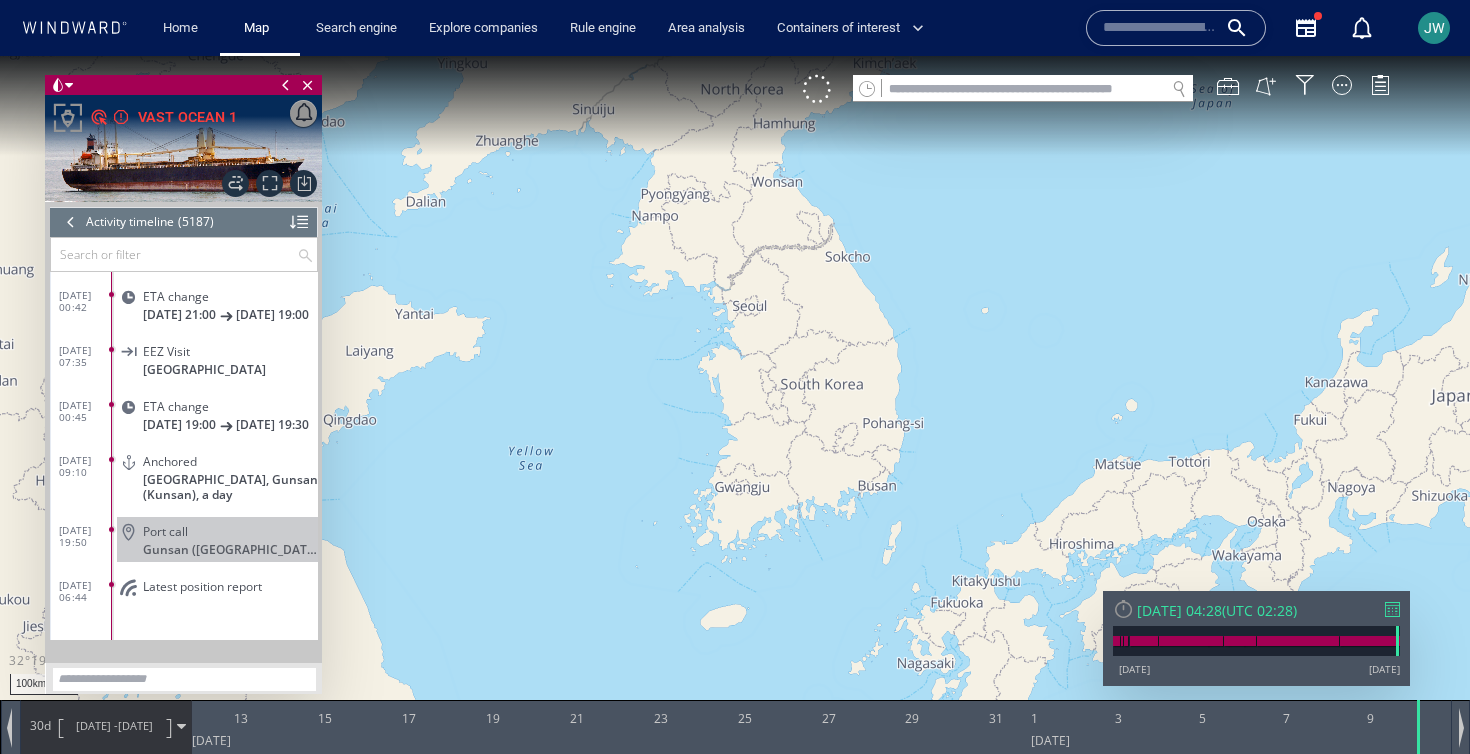 click on "Latest position report" 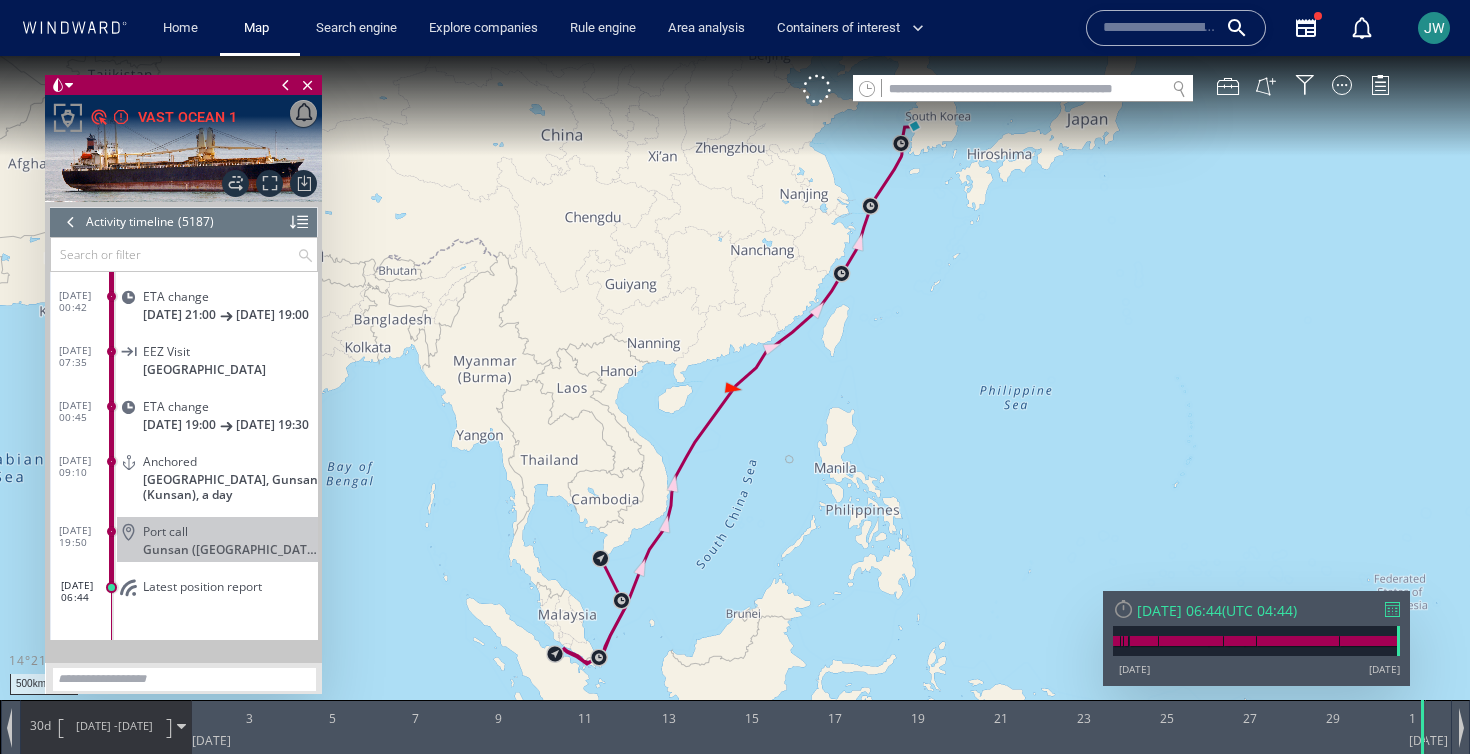 click at bounding box center (735, 395) 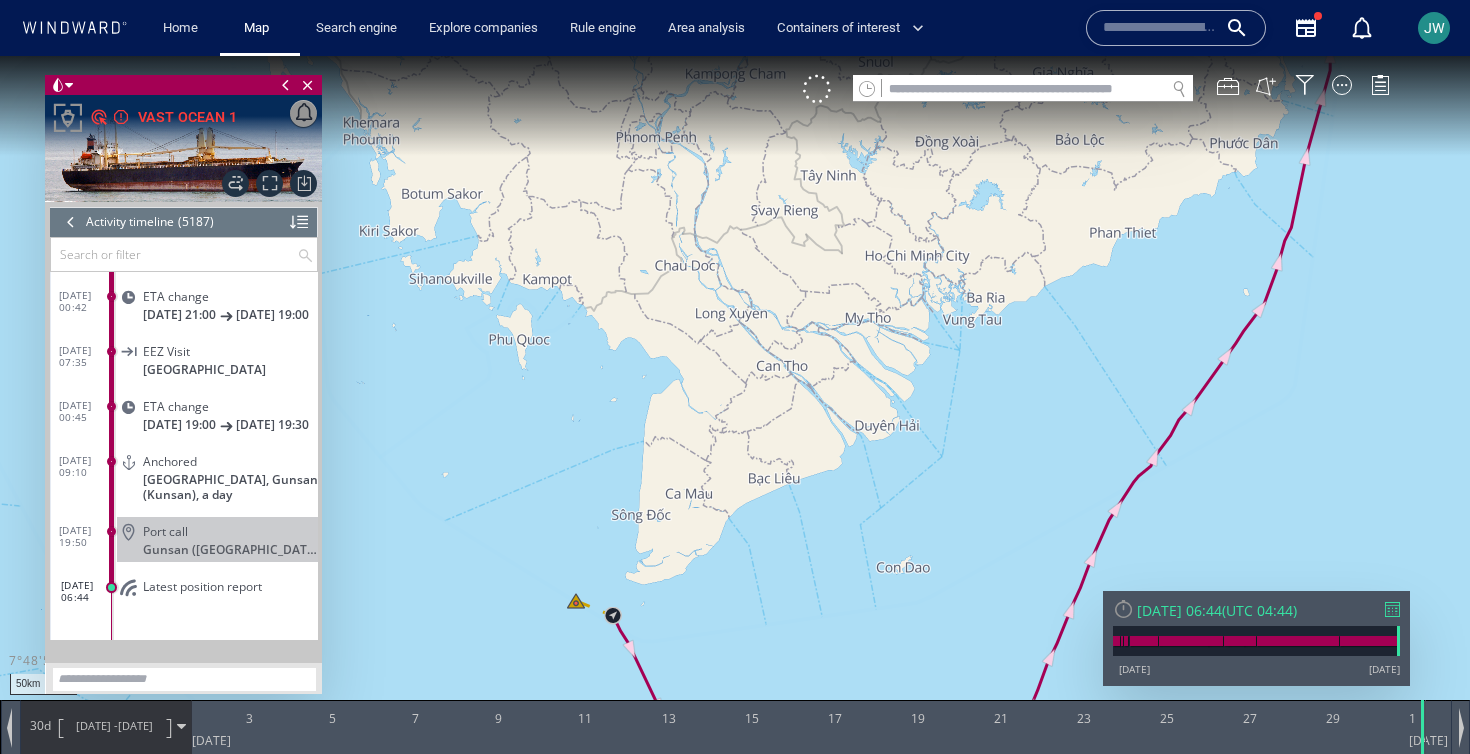 click on "[DATE] -  [DATE]" at bounding box center (114, 726) 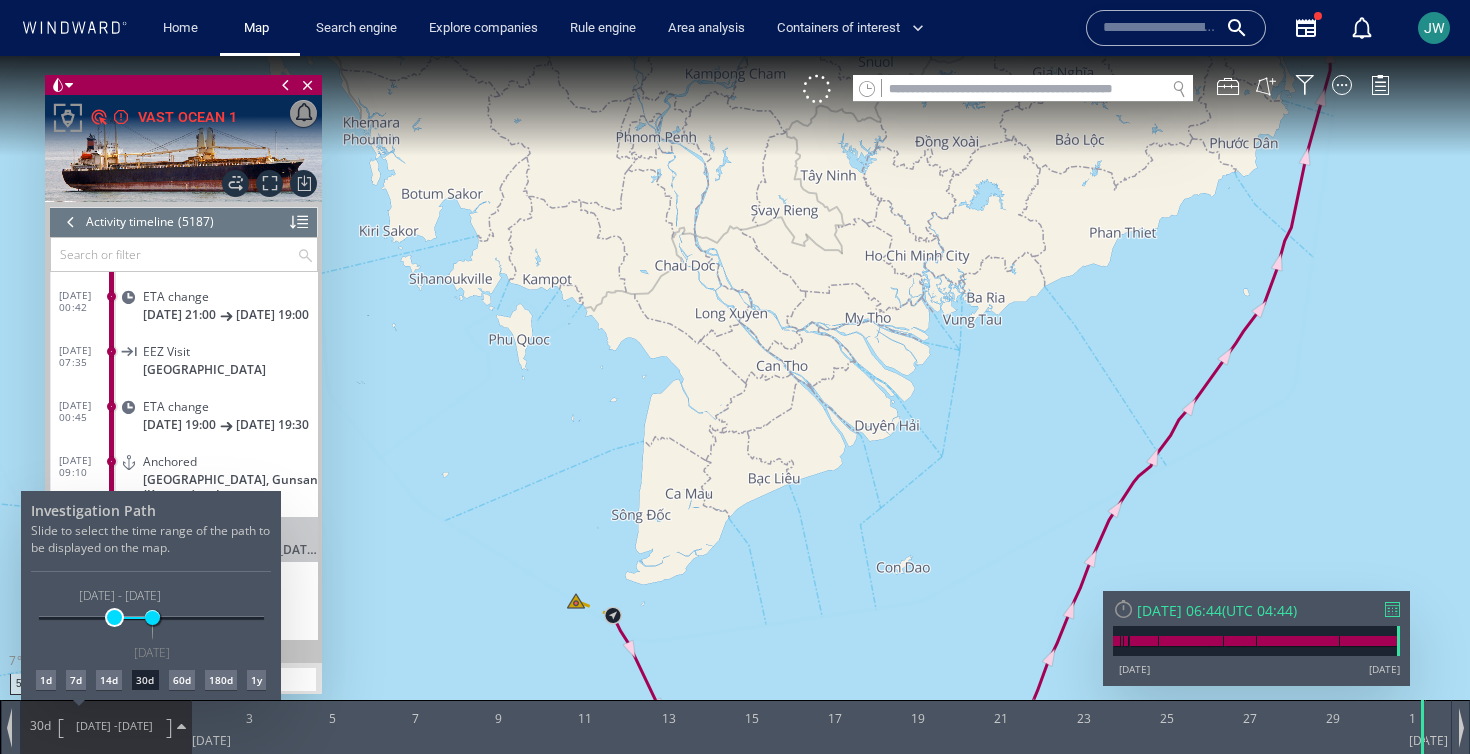click at bounding box center [114, 617] 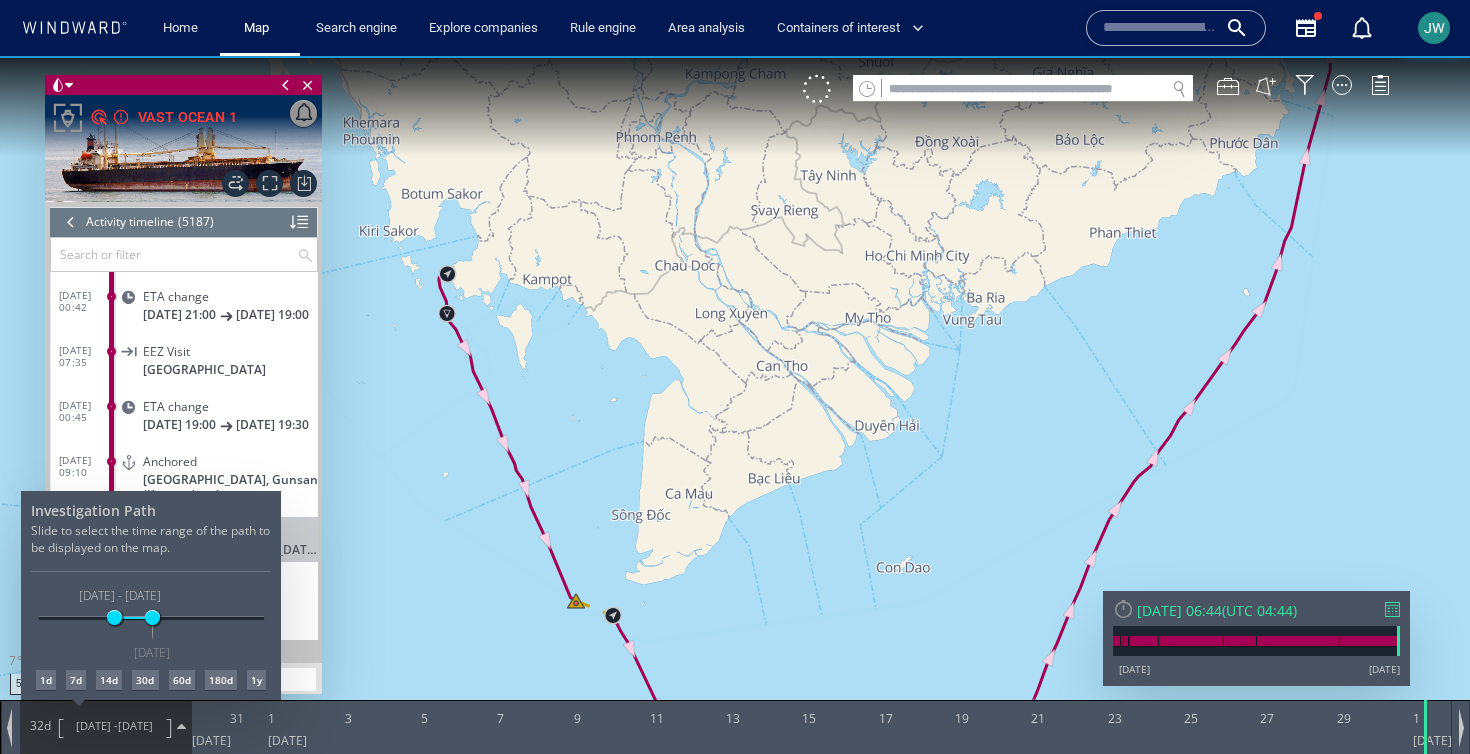 click at bounding box center [735, 405] 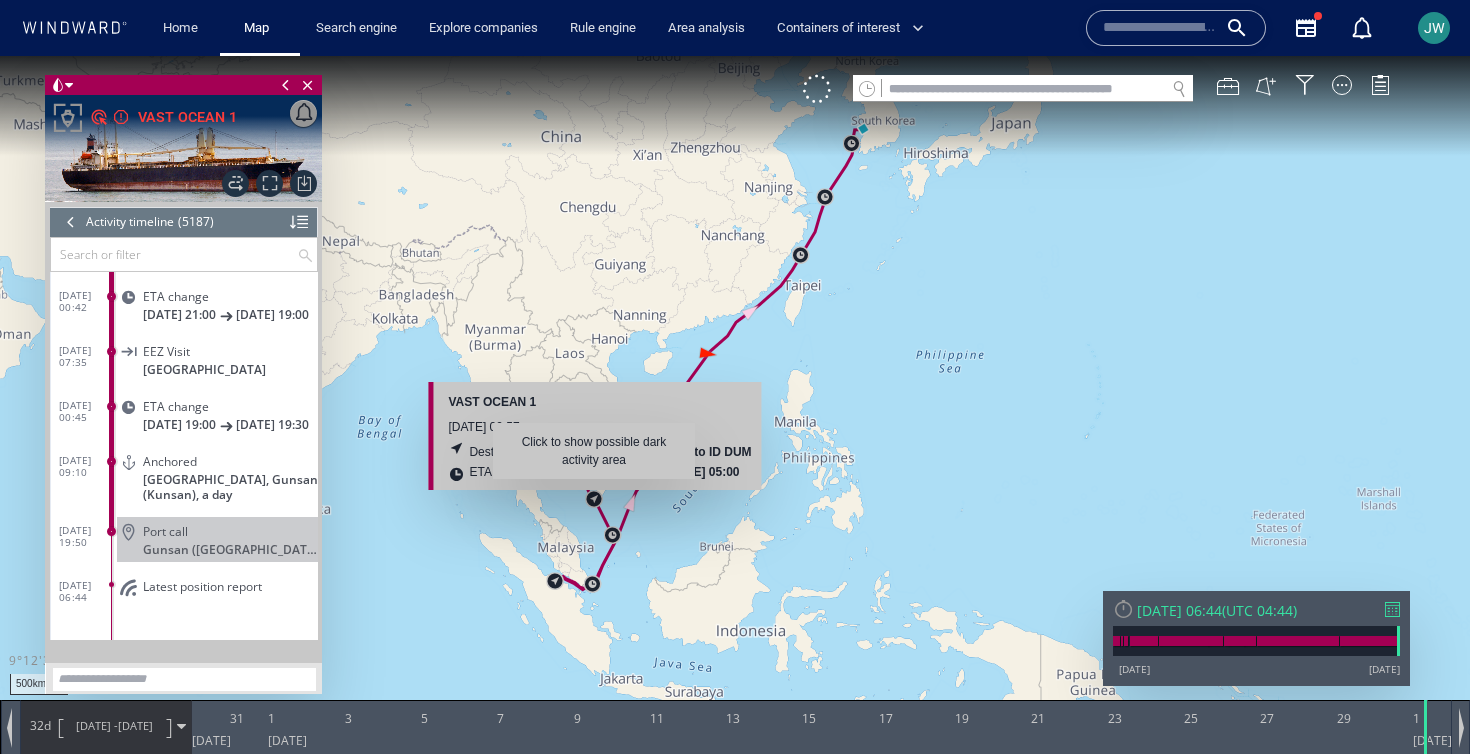 drag, startPoint x: 614, startPoint y: 457, endPoint x: 606, endPoint y: 467, distance: 12.806249 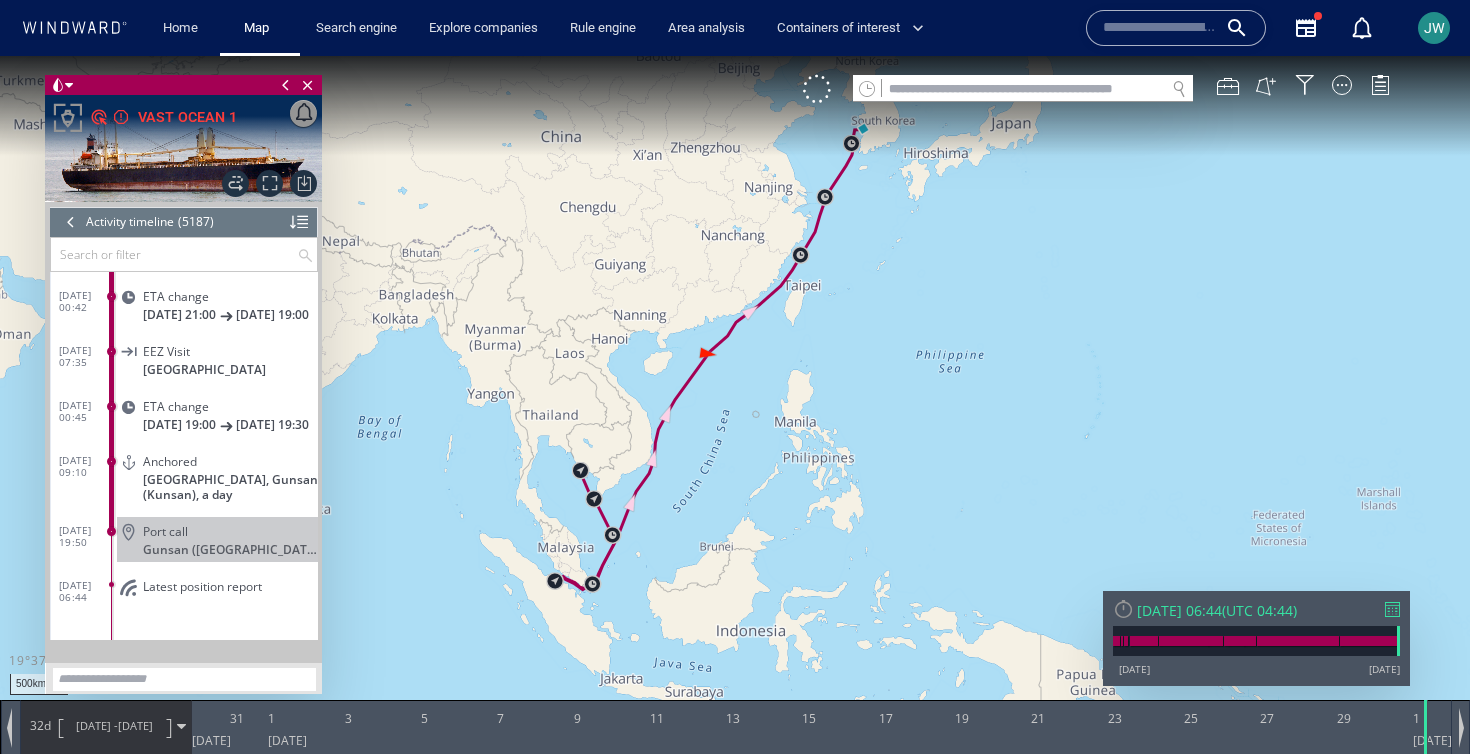drag, startPoint x: 778, startPoint y: 356, endPoint x: 744, endPoint y: 388, distance: 46.69047 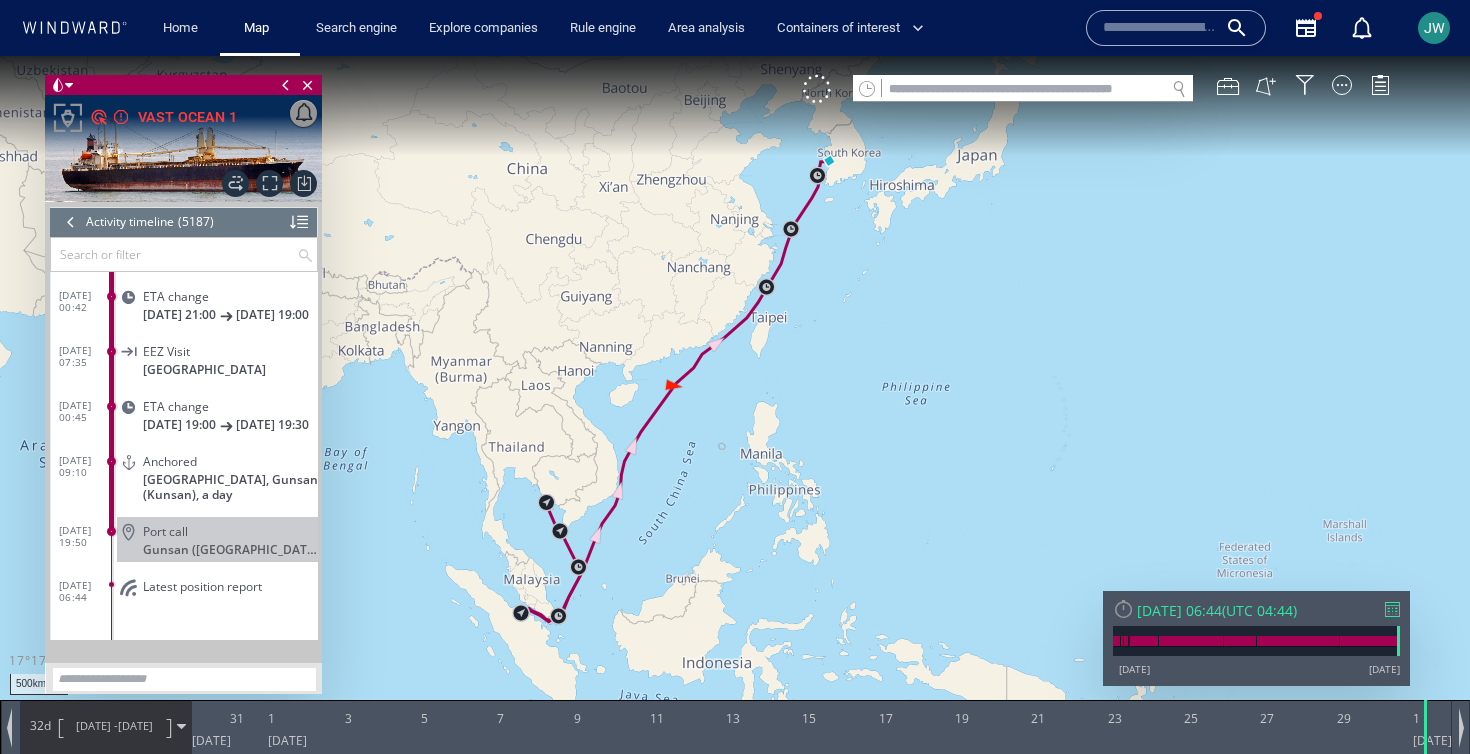 scroll, scrollTop: 284997, scrollLeft: 0, axis: vertical 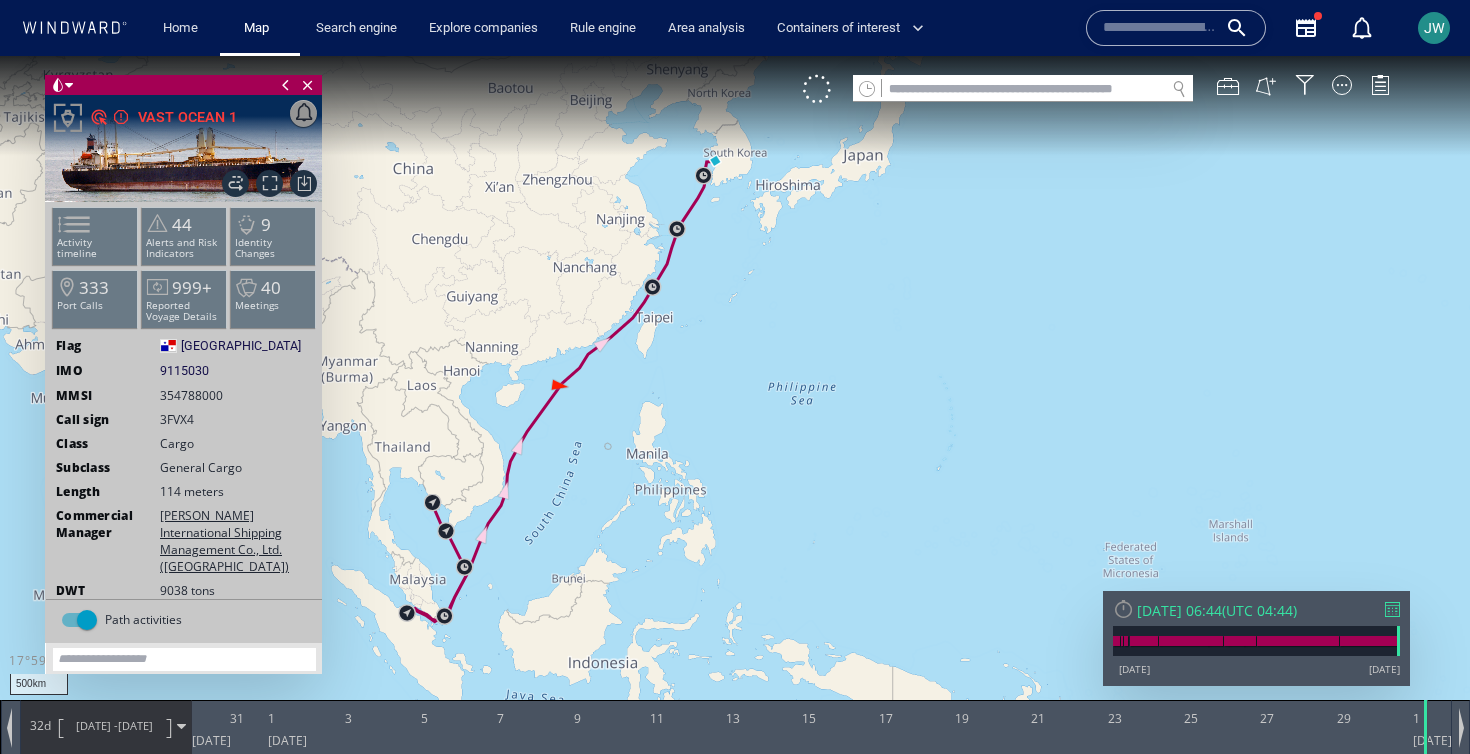 drag, startPoint x: 764, startPoint y: 409, endPoint x: 652, endPoint y: 409, distance: 112 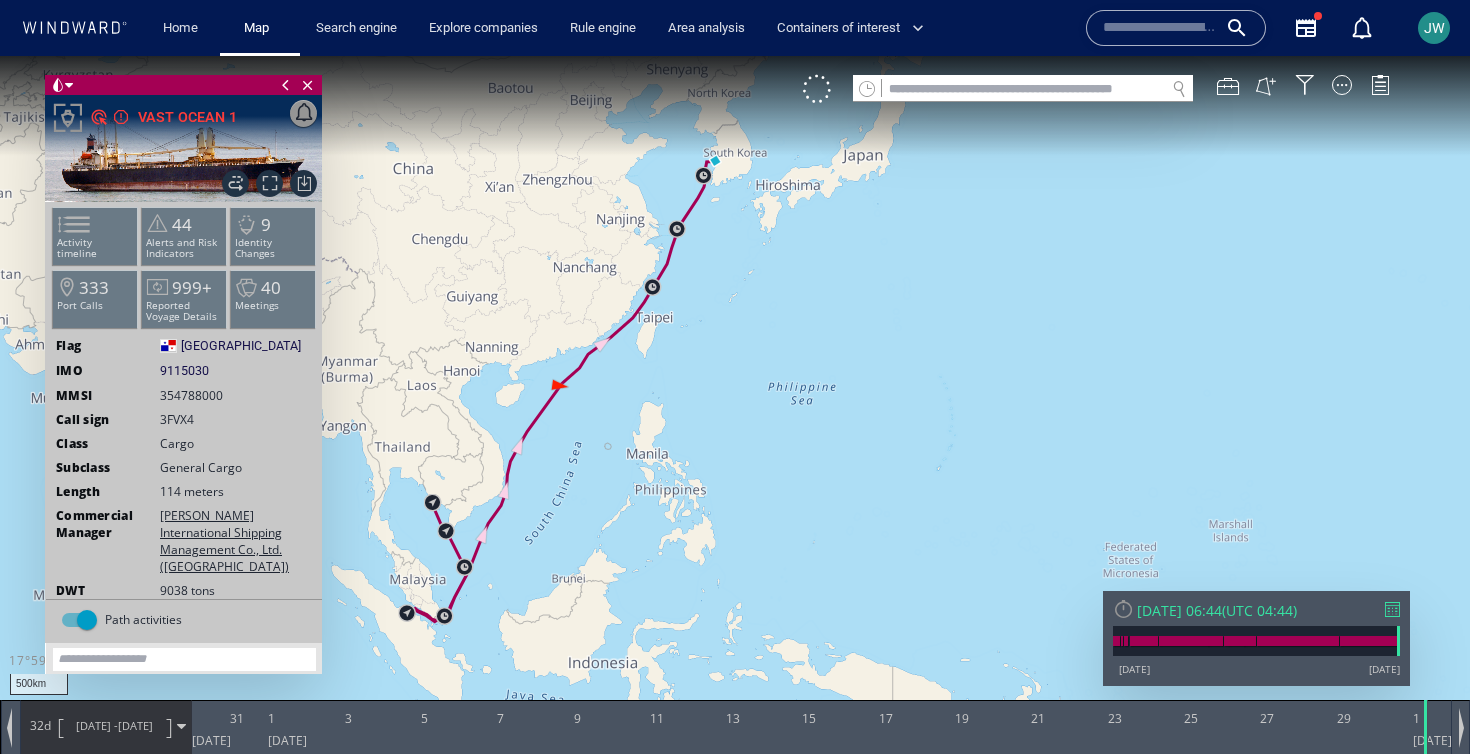 click at bounding box center (735, 395) 